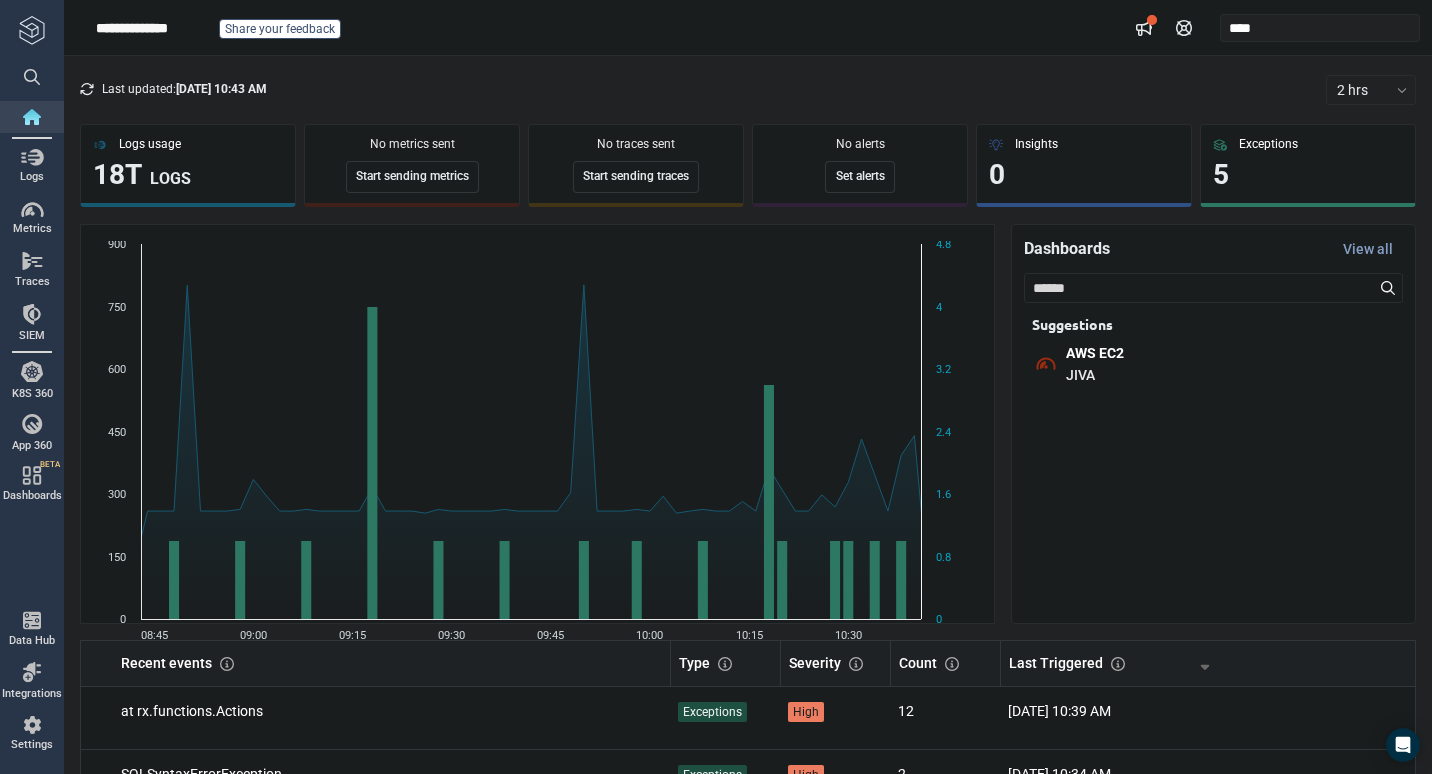 scroll, scrollTop: 0, scrollLeft: 0, axis: both 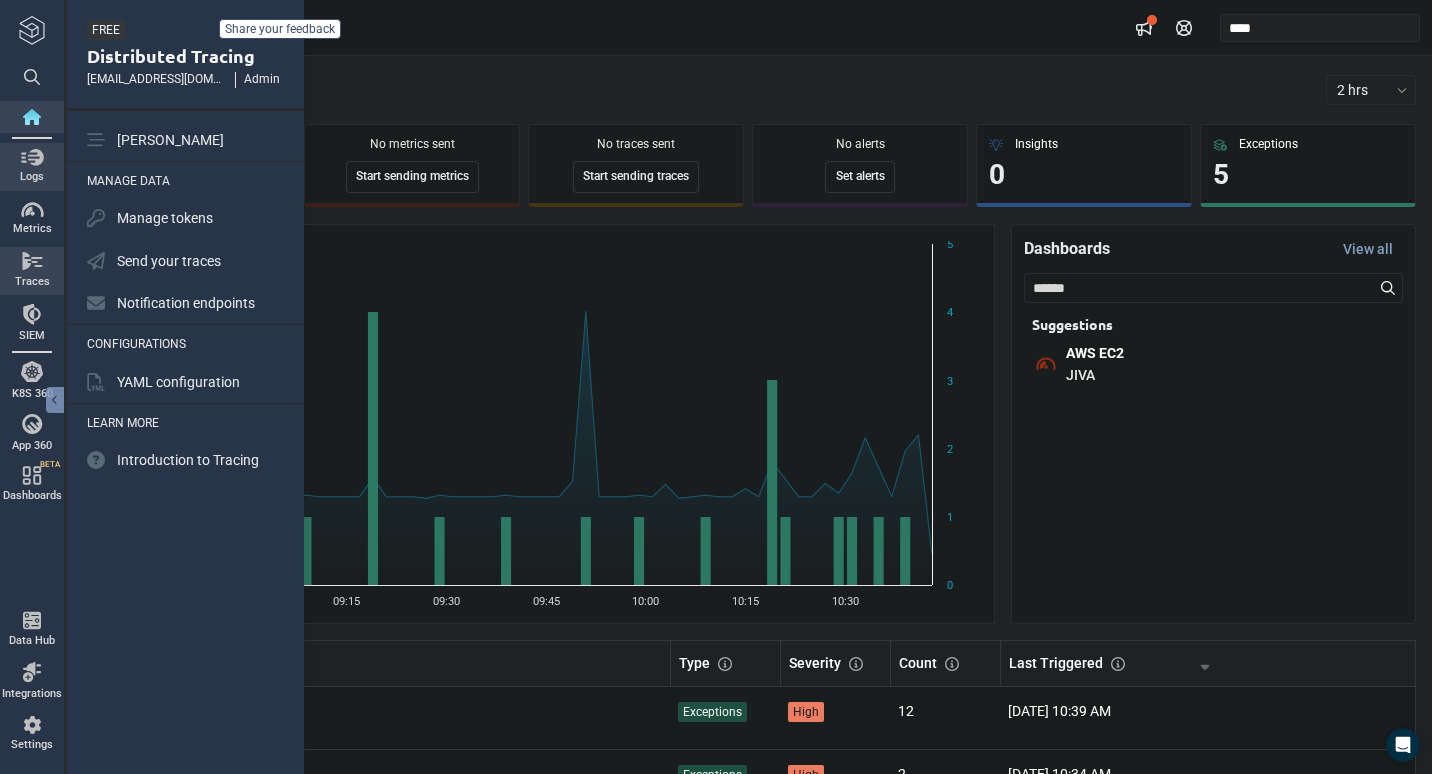 click on "Logs" at bounding box center [32, 167] 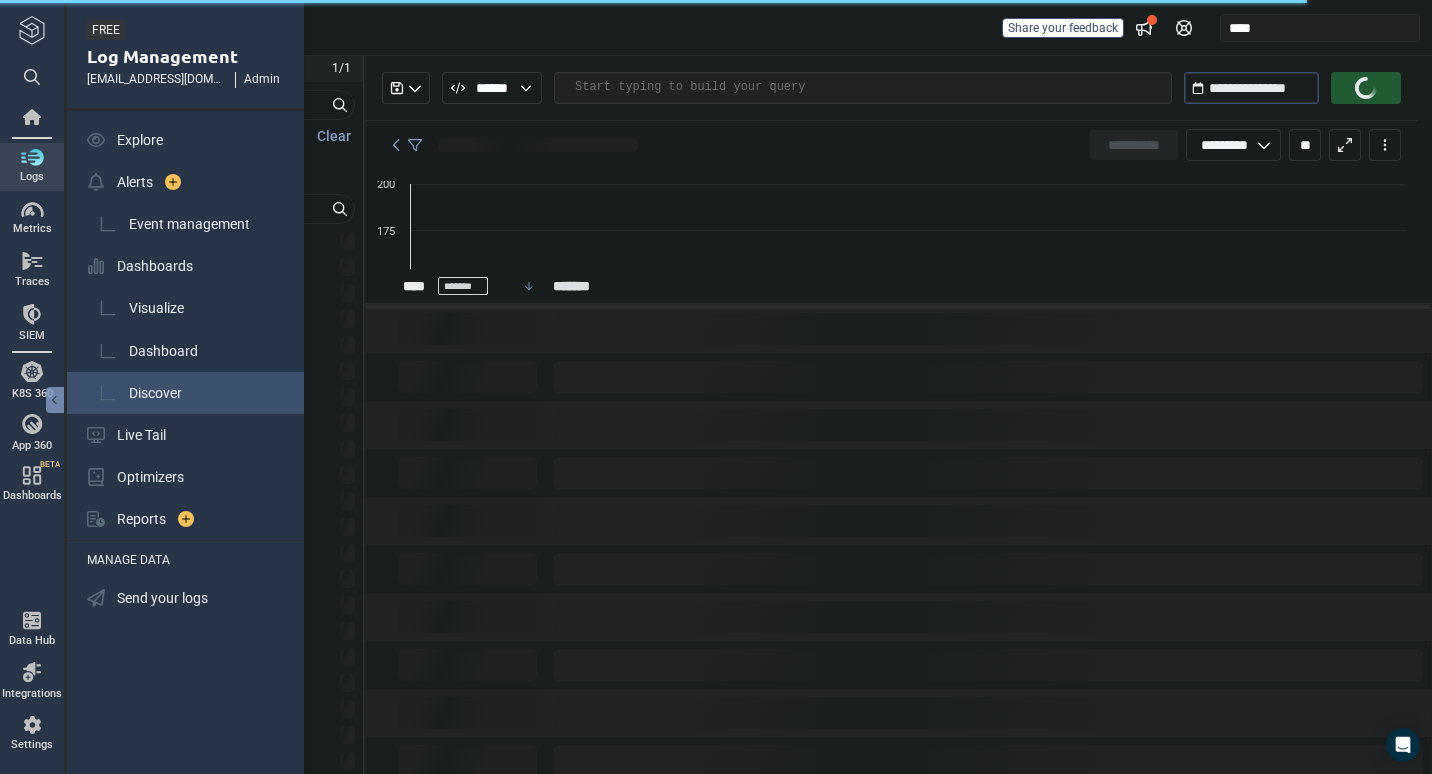 click on "Discover" at bounding box center [187, 393] 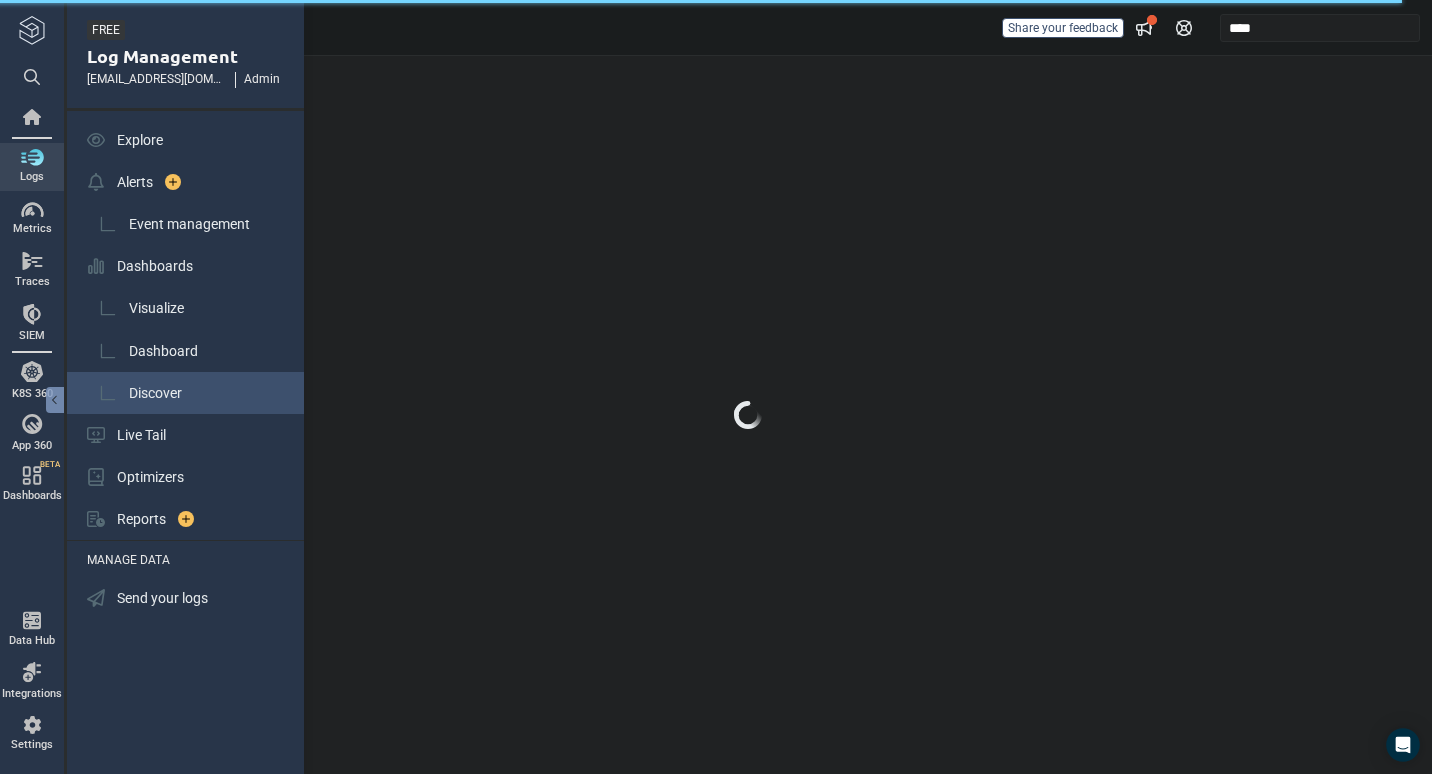 type on "*" 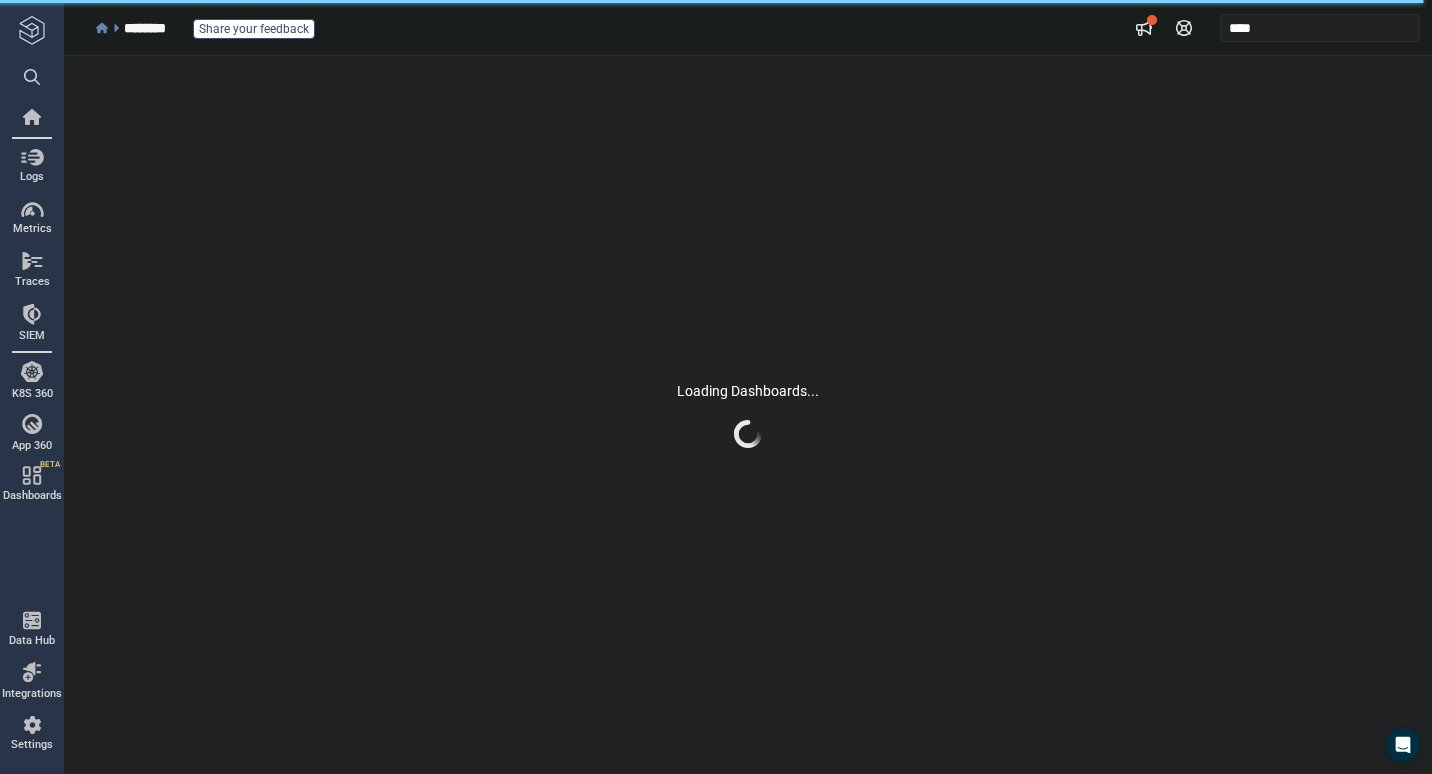 scroll, scrollTop: 0, scrollLeft: 0, axis: both 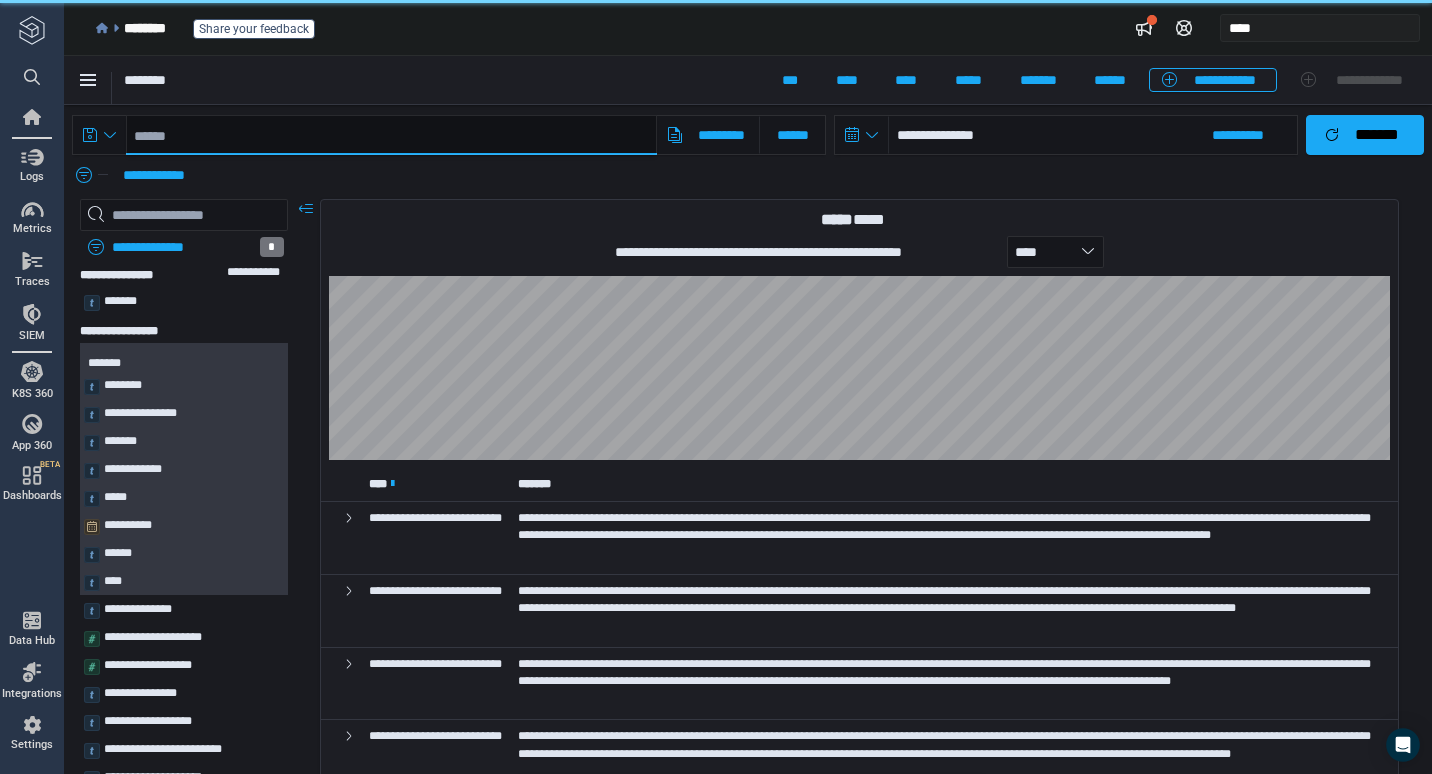 click at bounding box center [391, 135] 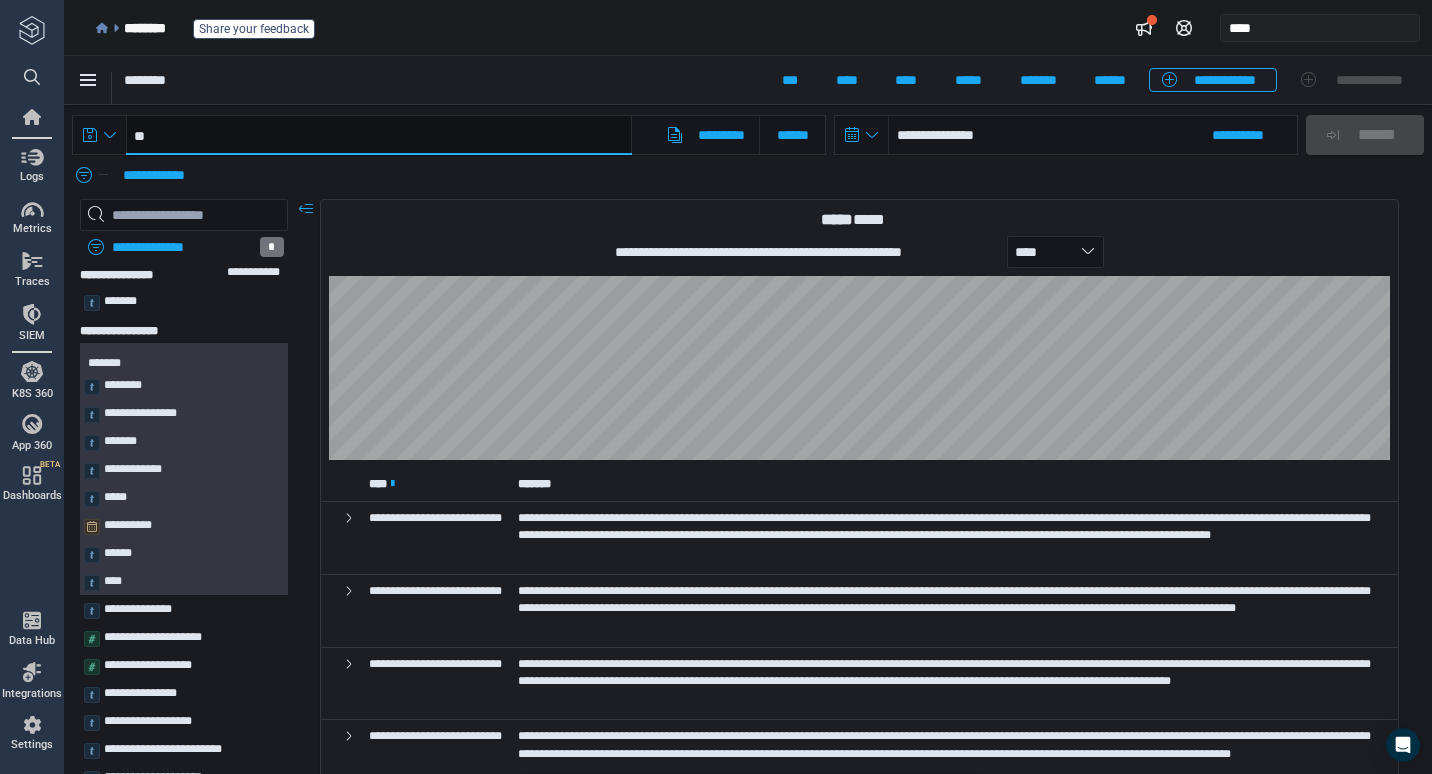 paste on "**********" 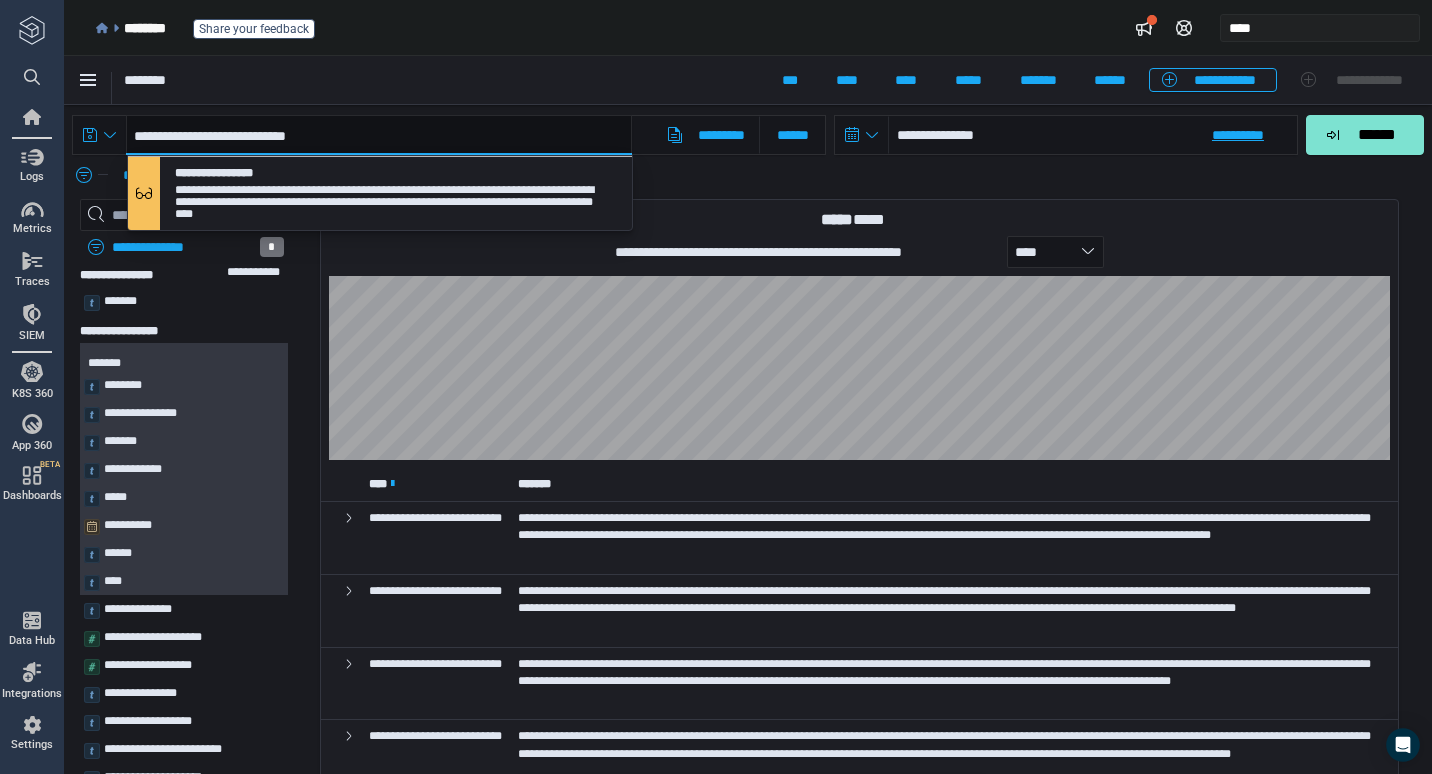 type on "**********" 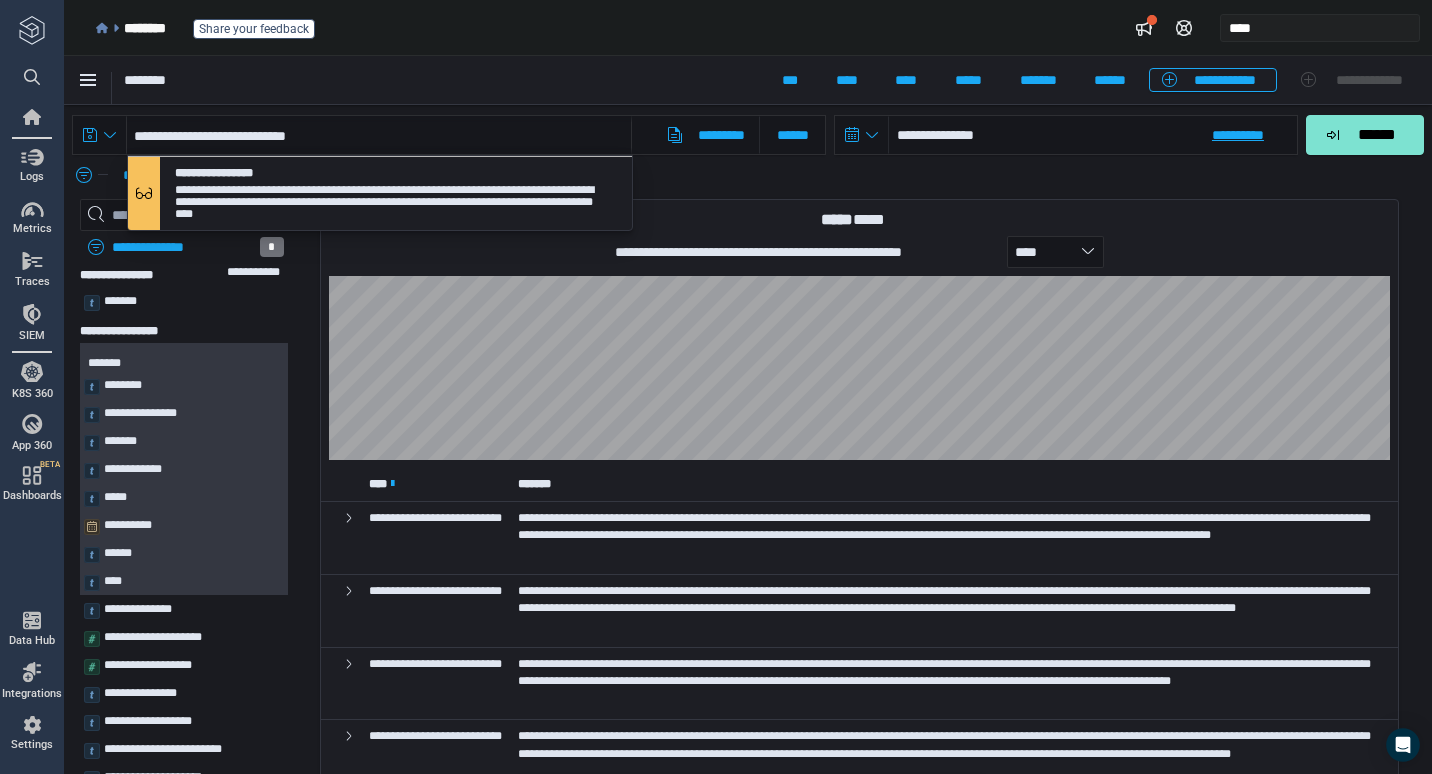 click on "**********" at bounding box center [1093, 135] 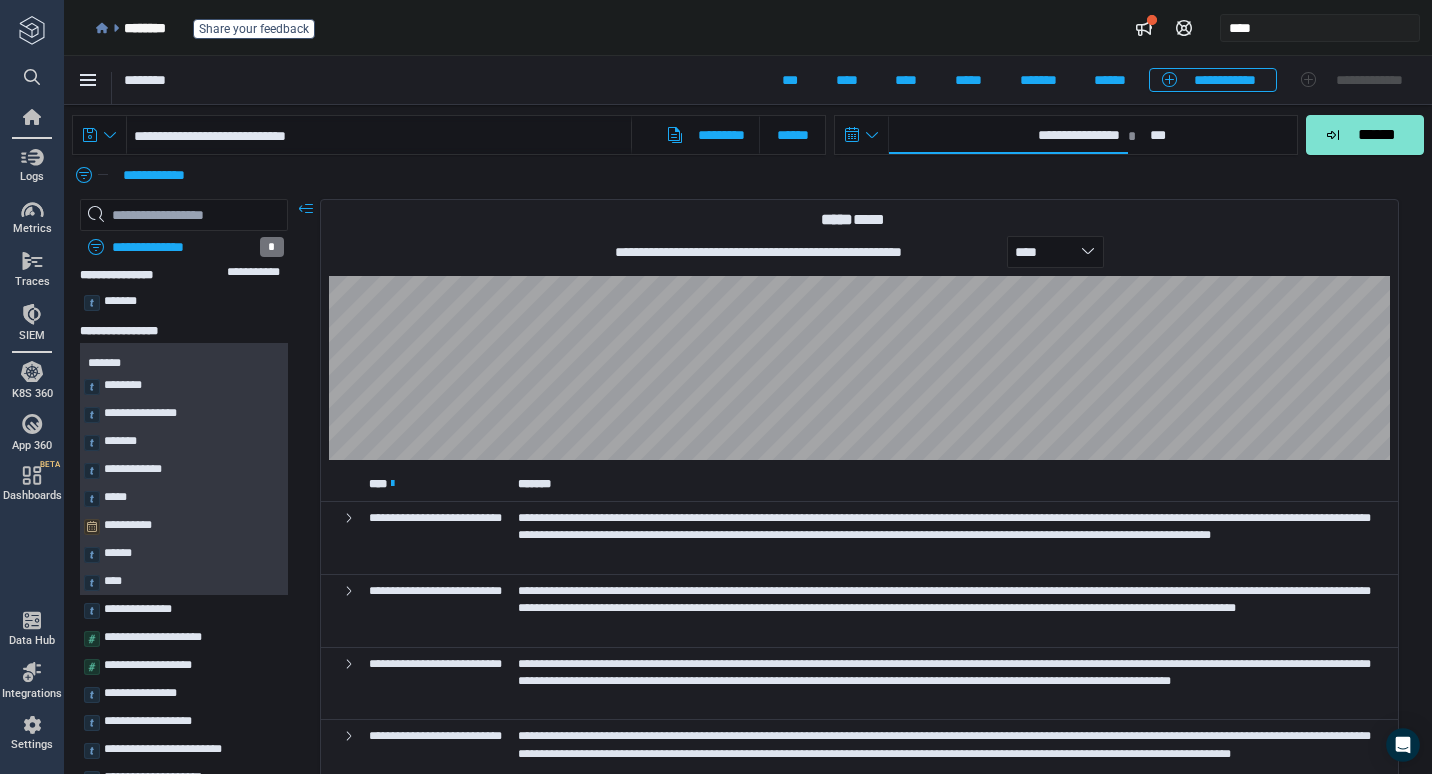 click on "**********" at bounding box center (1008, 135) 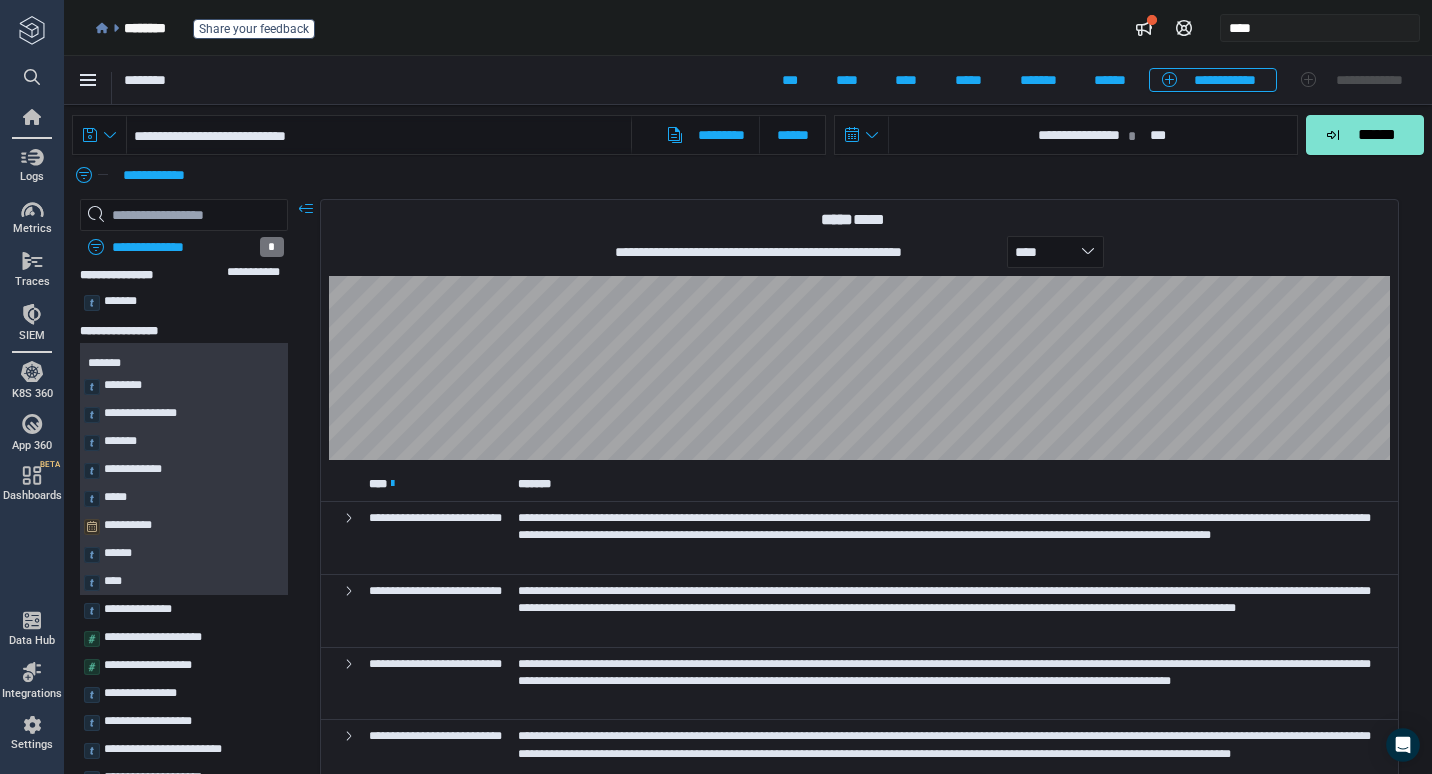 select on "*" 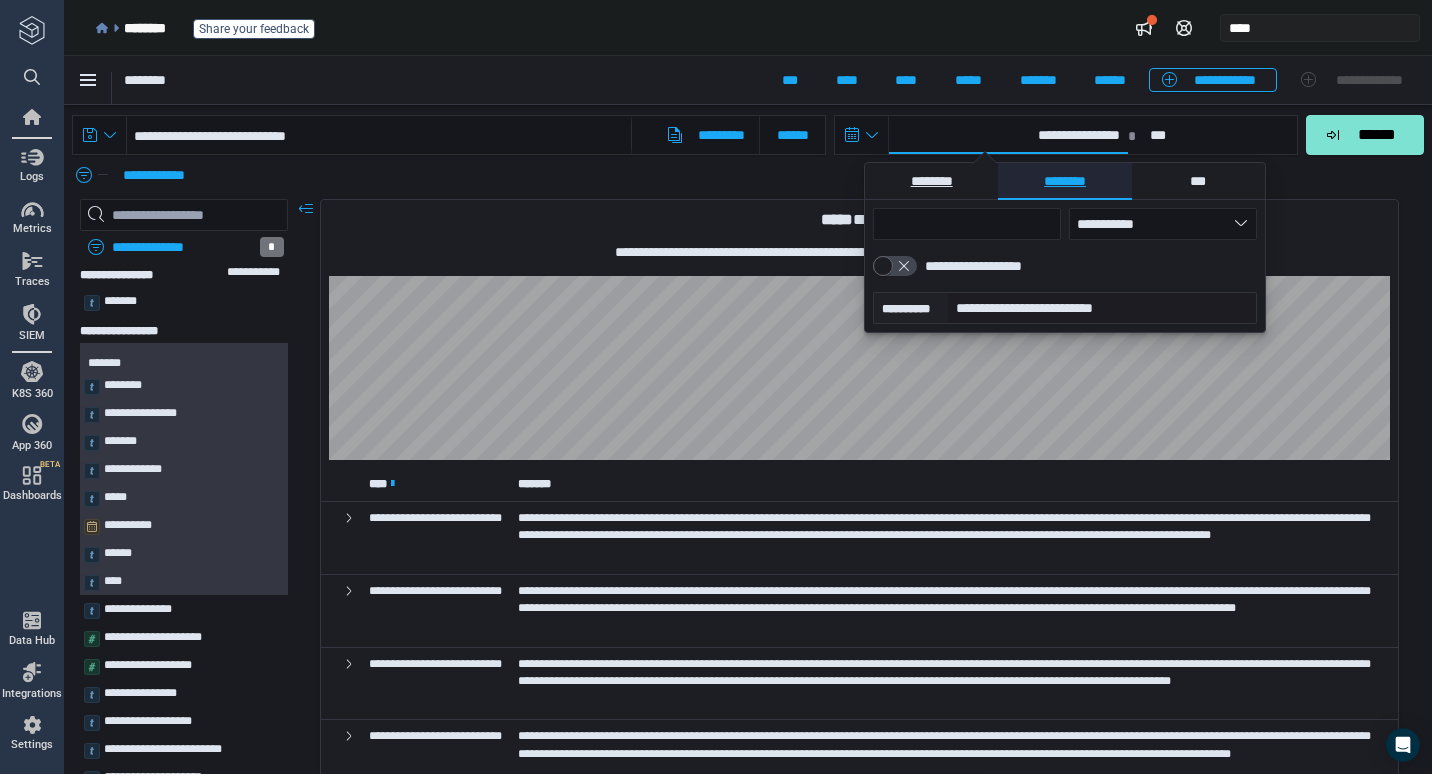 click on "********" at bounding box center (931, 181) 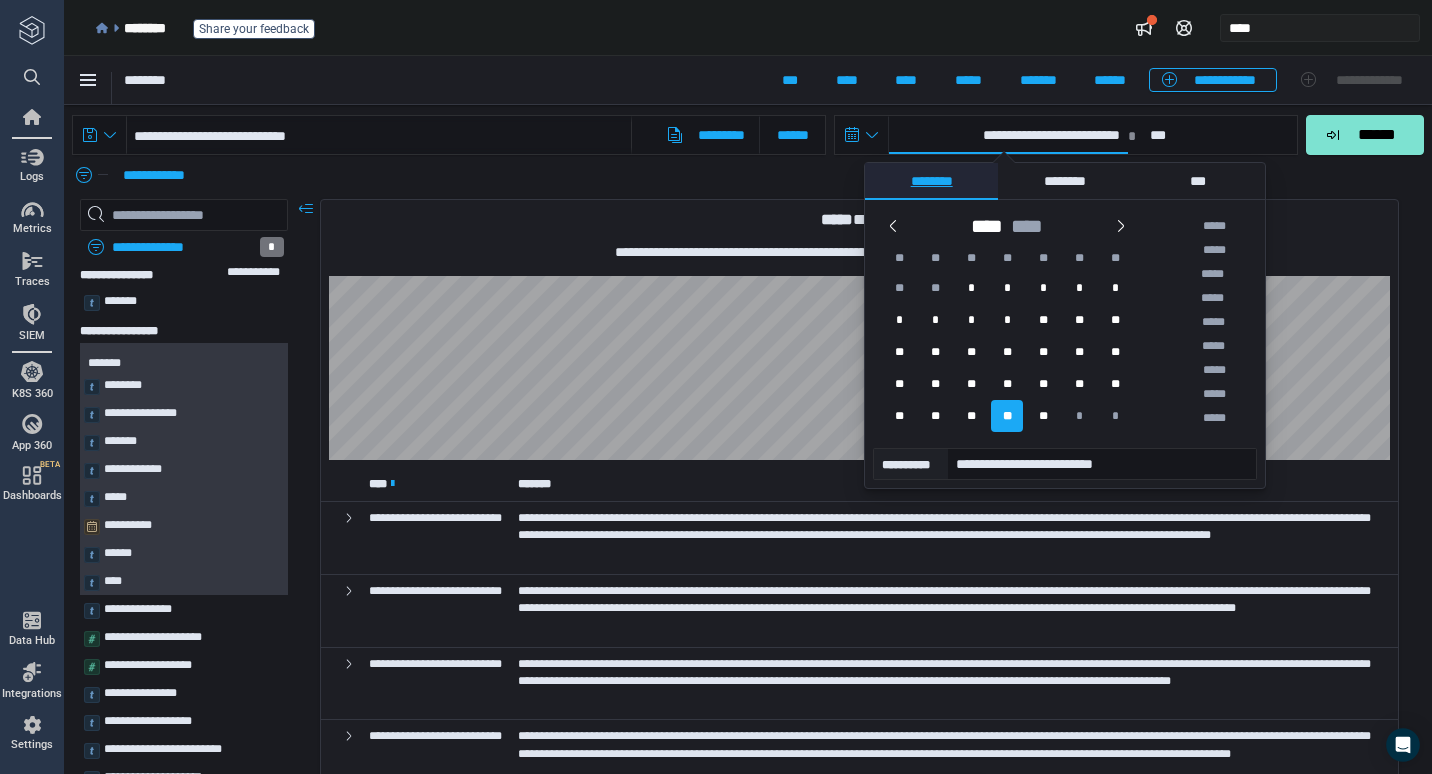 scroll, scrollTop: 365, scrollLeft: 0, axis: vertical 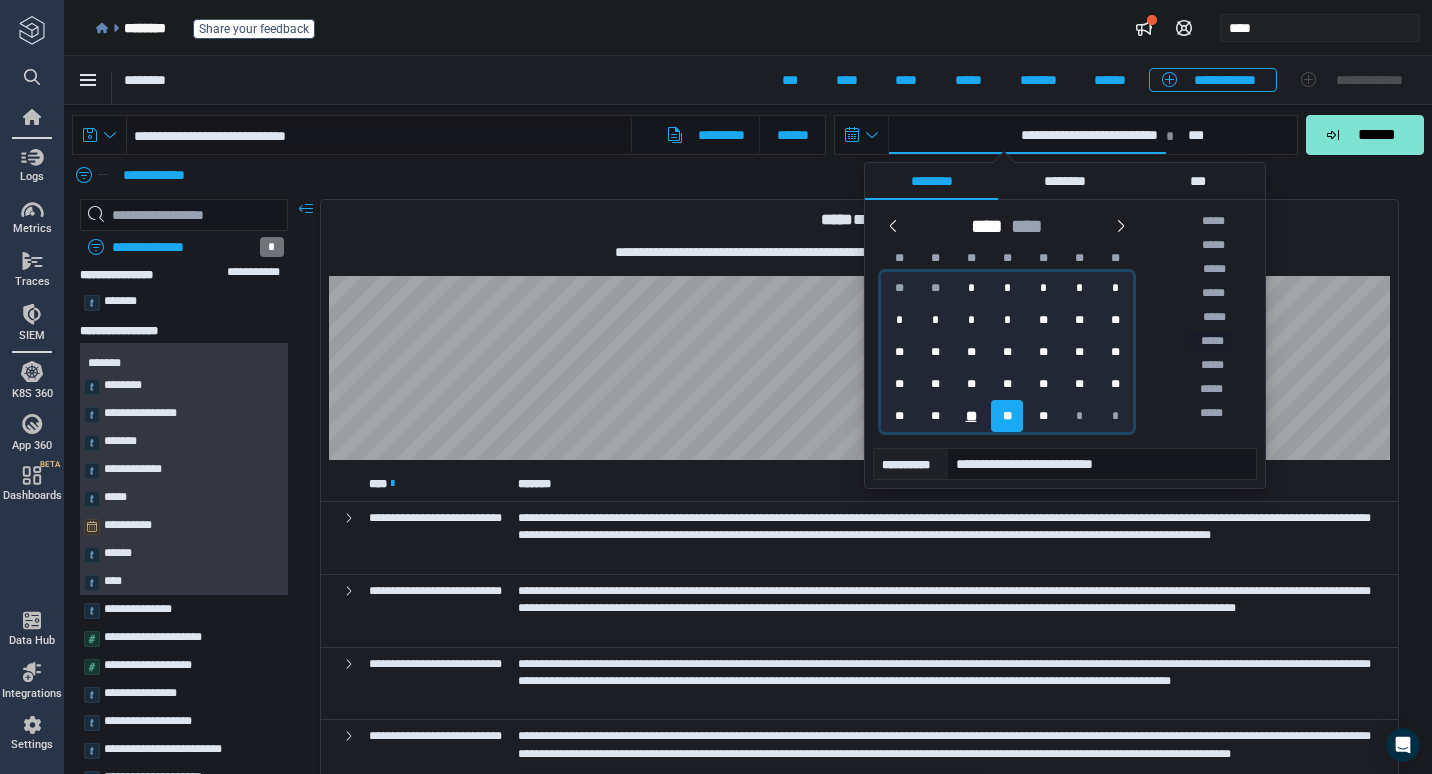 click on "**" at bounding box center [971, 416] 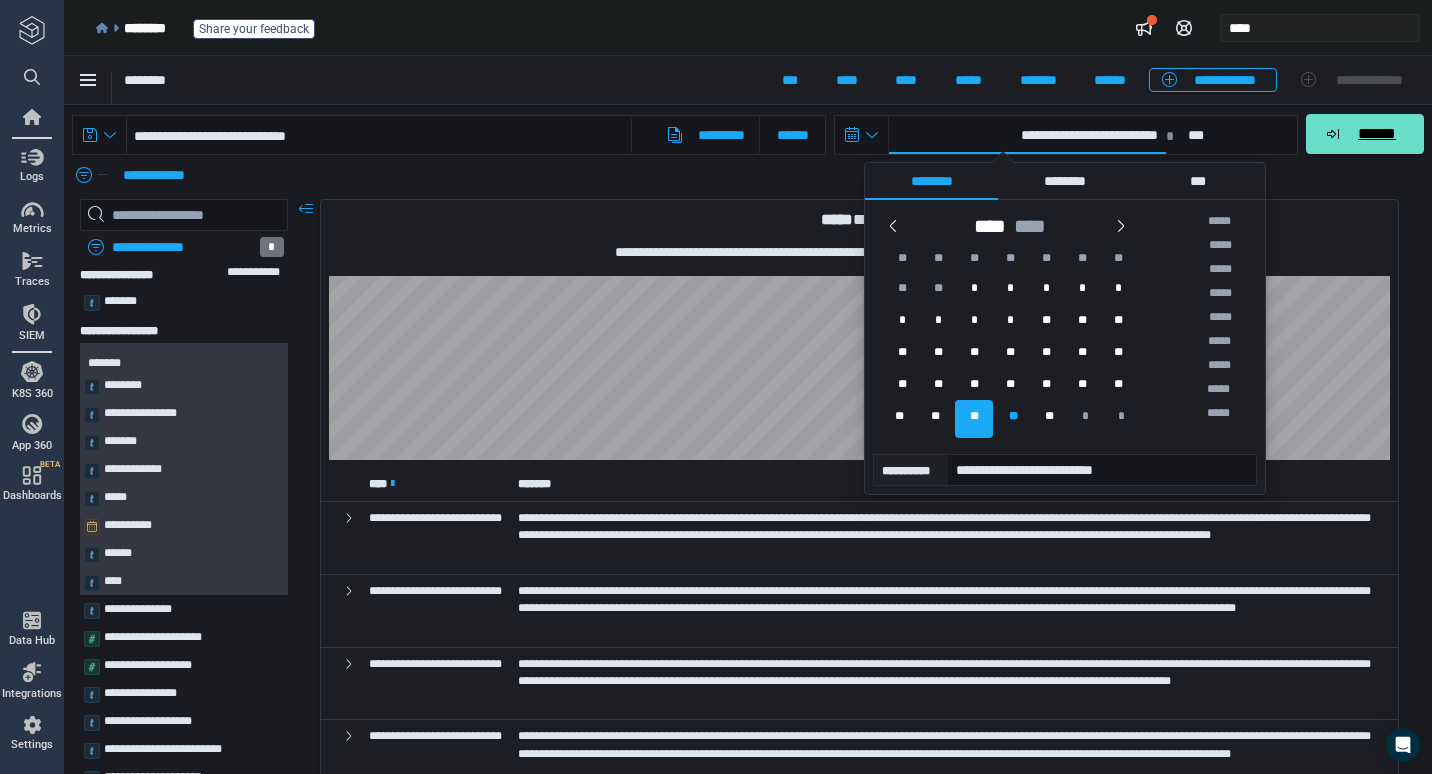 click on "******" at bounding box center [1376, 134] 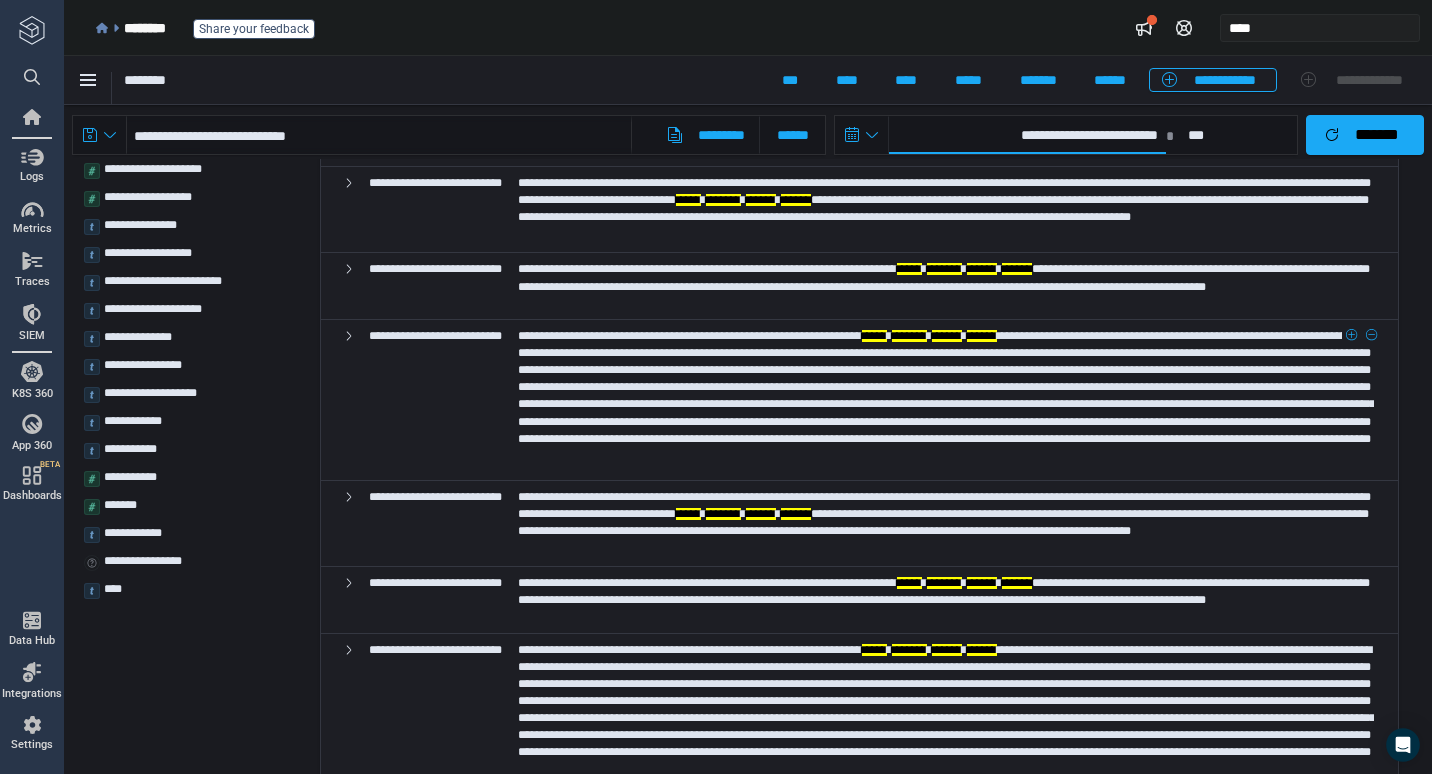 scroll, scrollTop: 498, scrollLeft: 0, axis: vertical 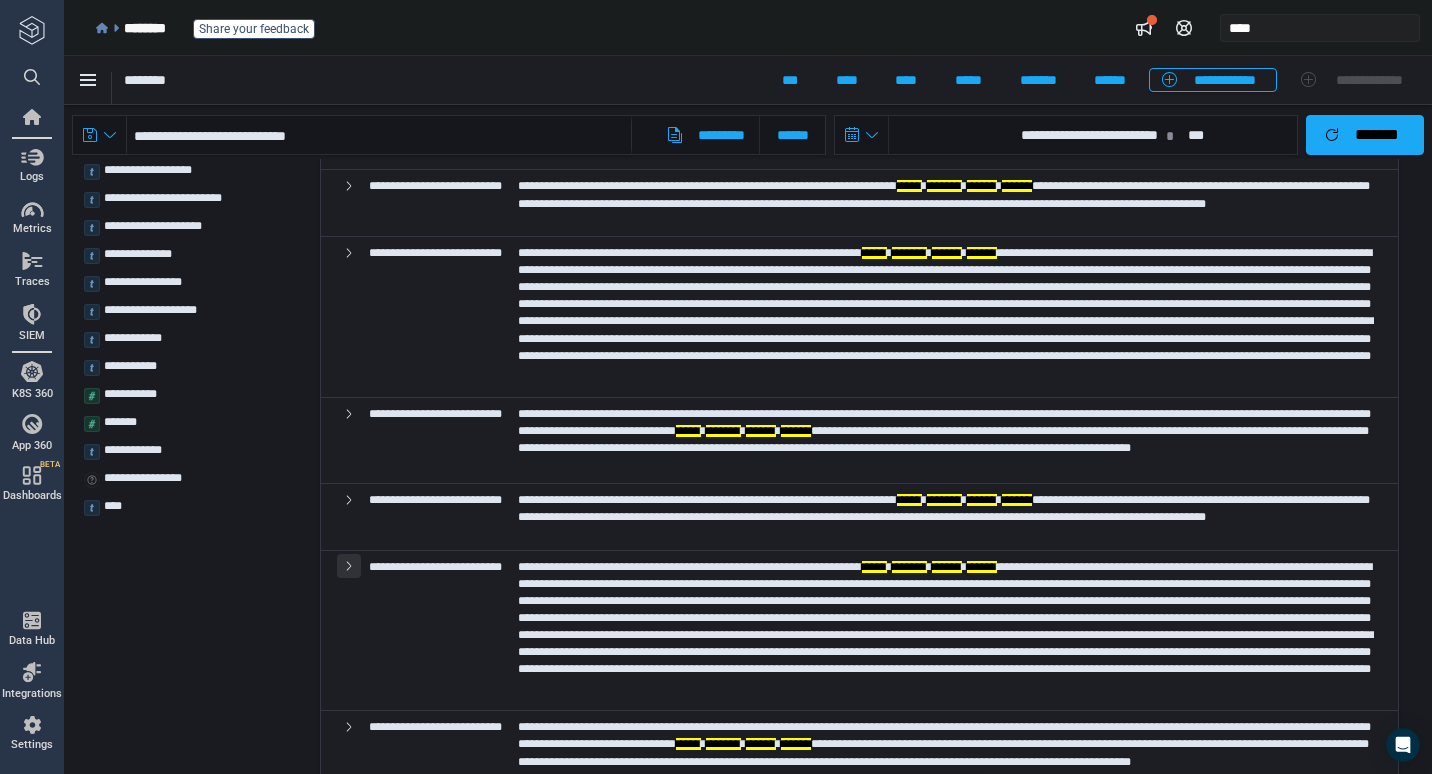 click 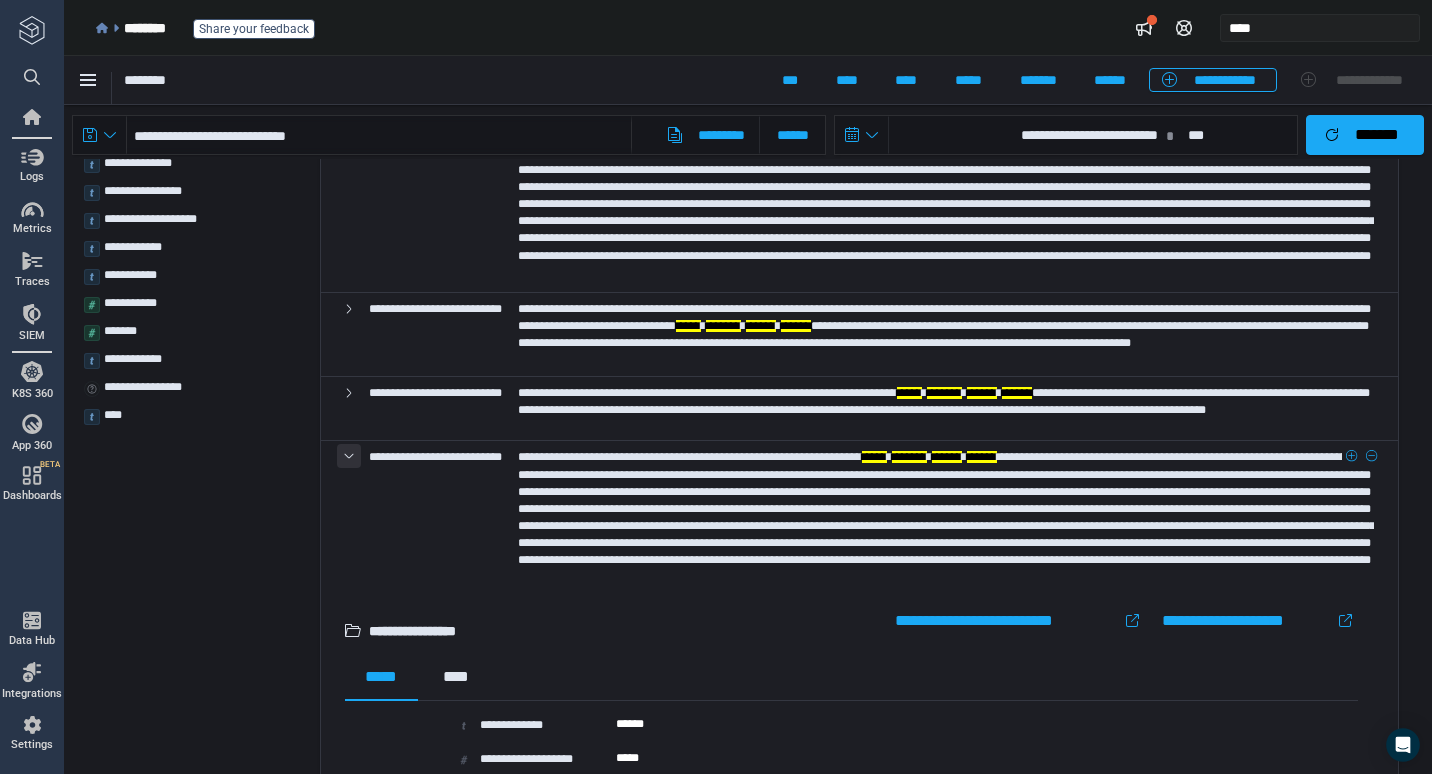 scroll, scrollTop: 678, scrollLeft: 0, axis: vertical 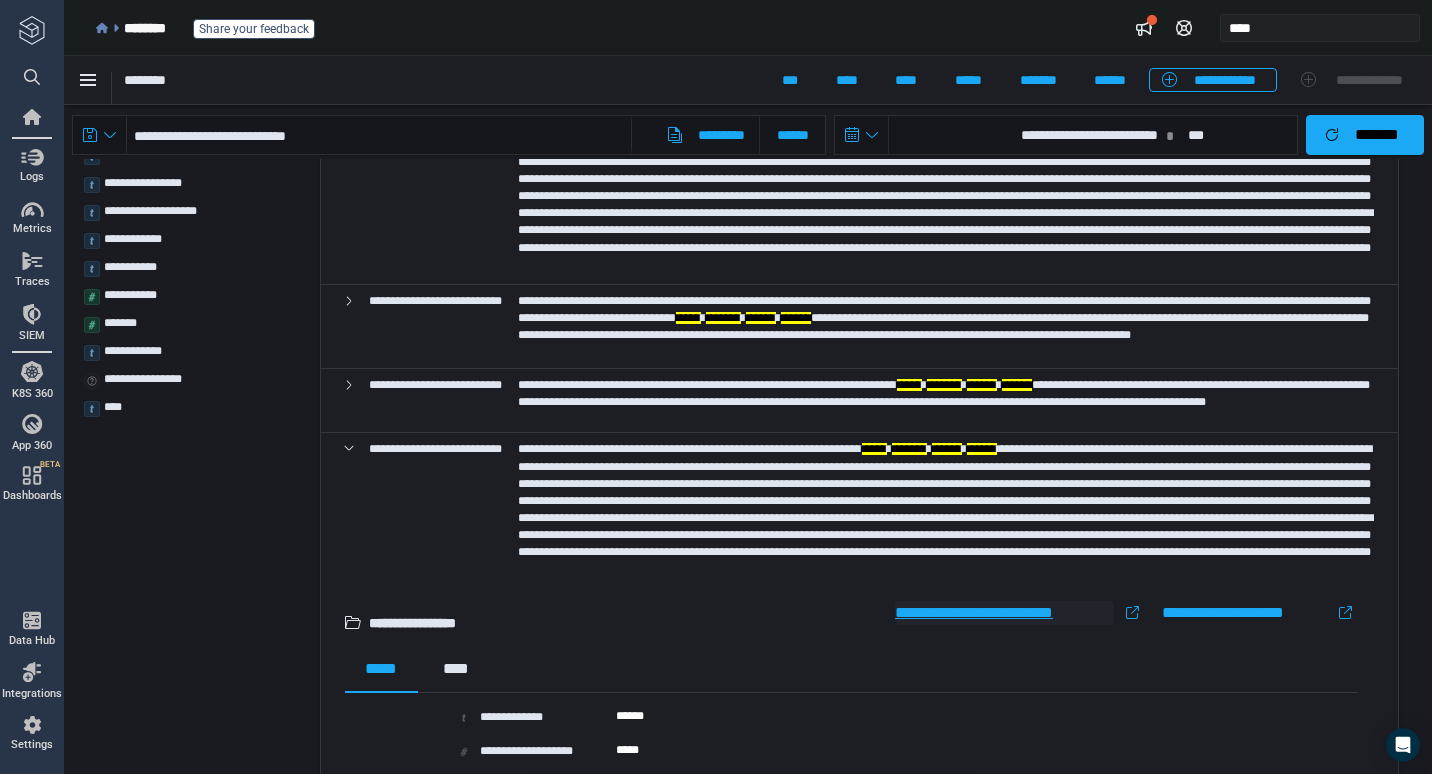 click on "**********" at bounding box center [1004, 613] 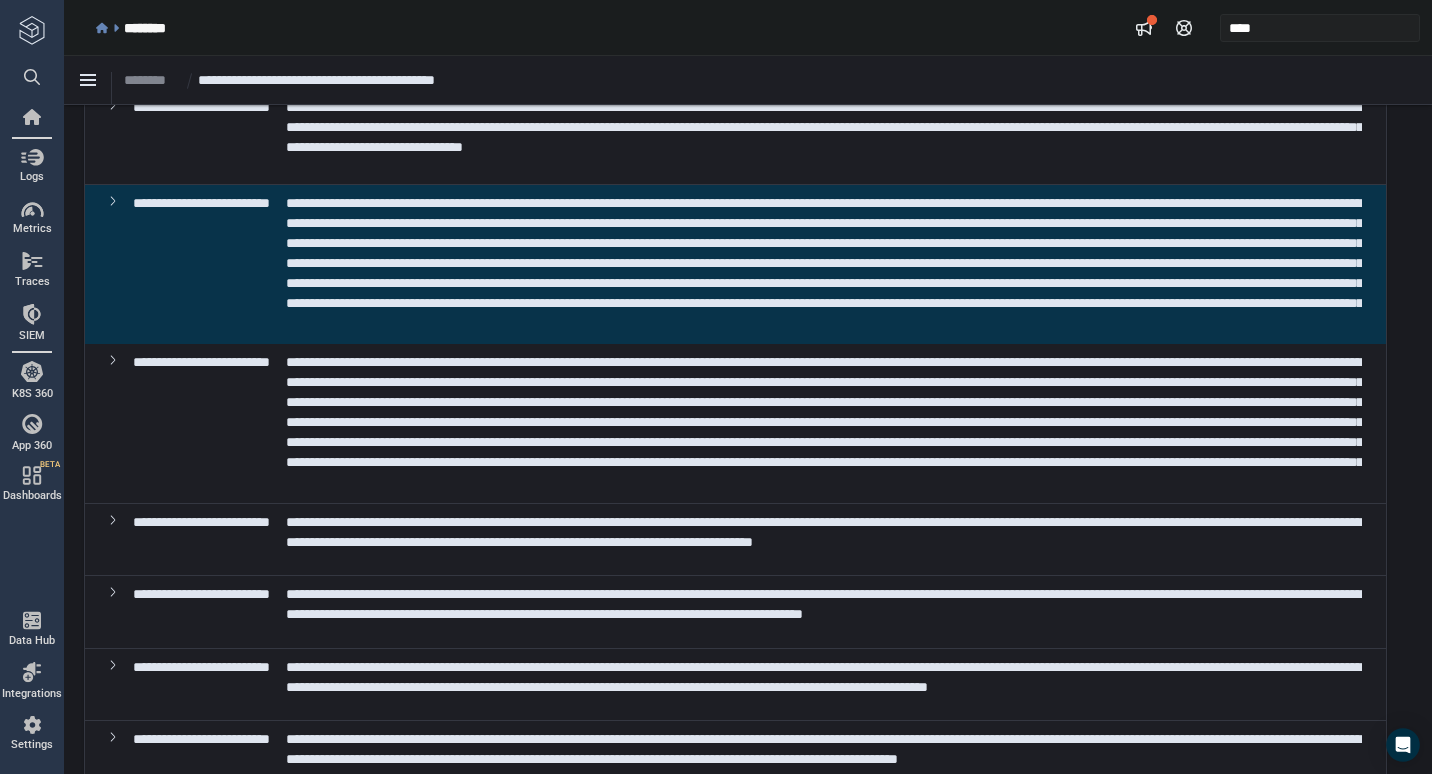 scroll, scrollTop: 596, scrollLeft: 0, axis: vertical 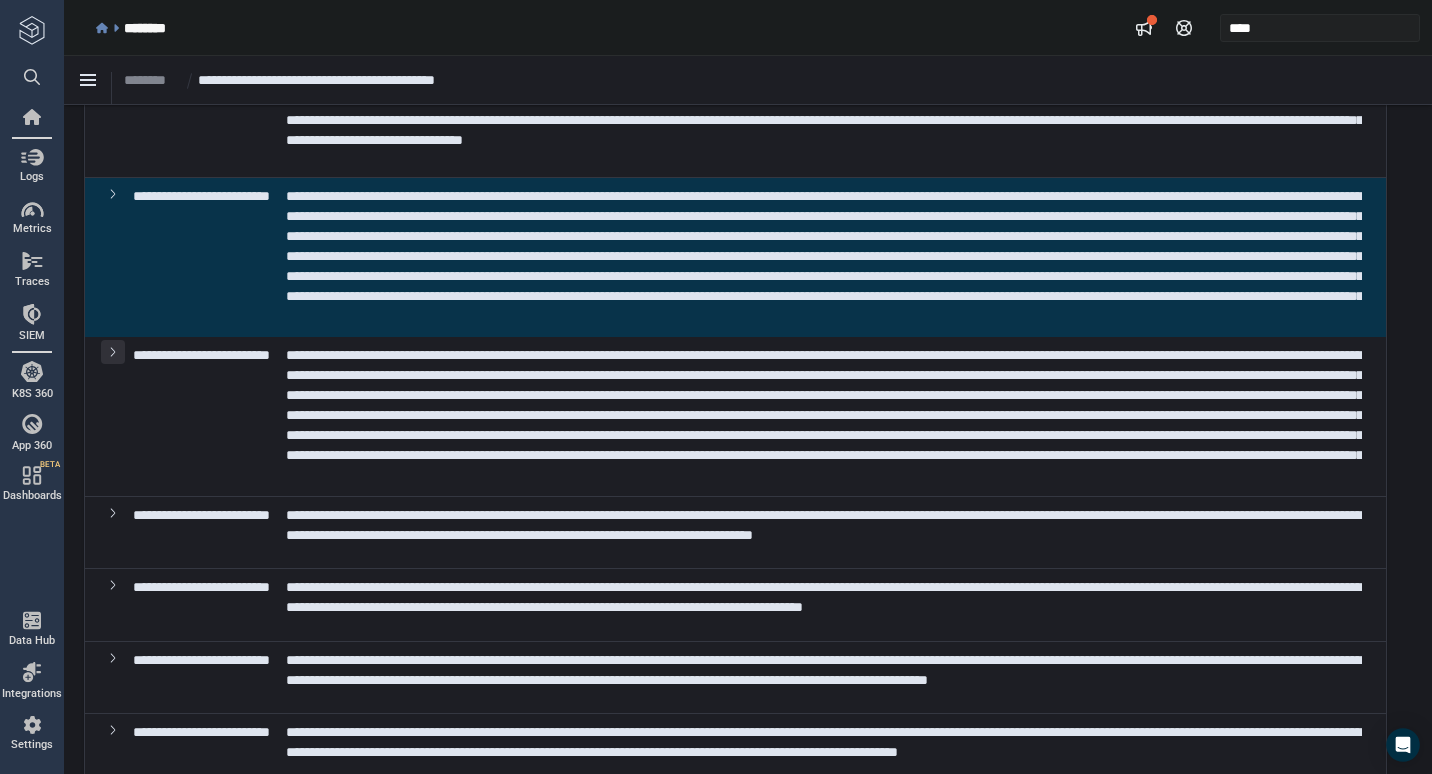 click 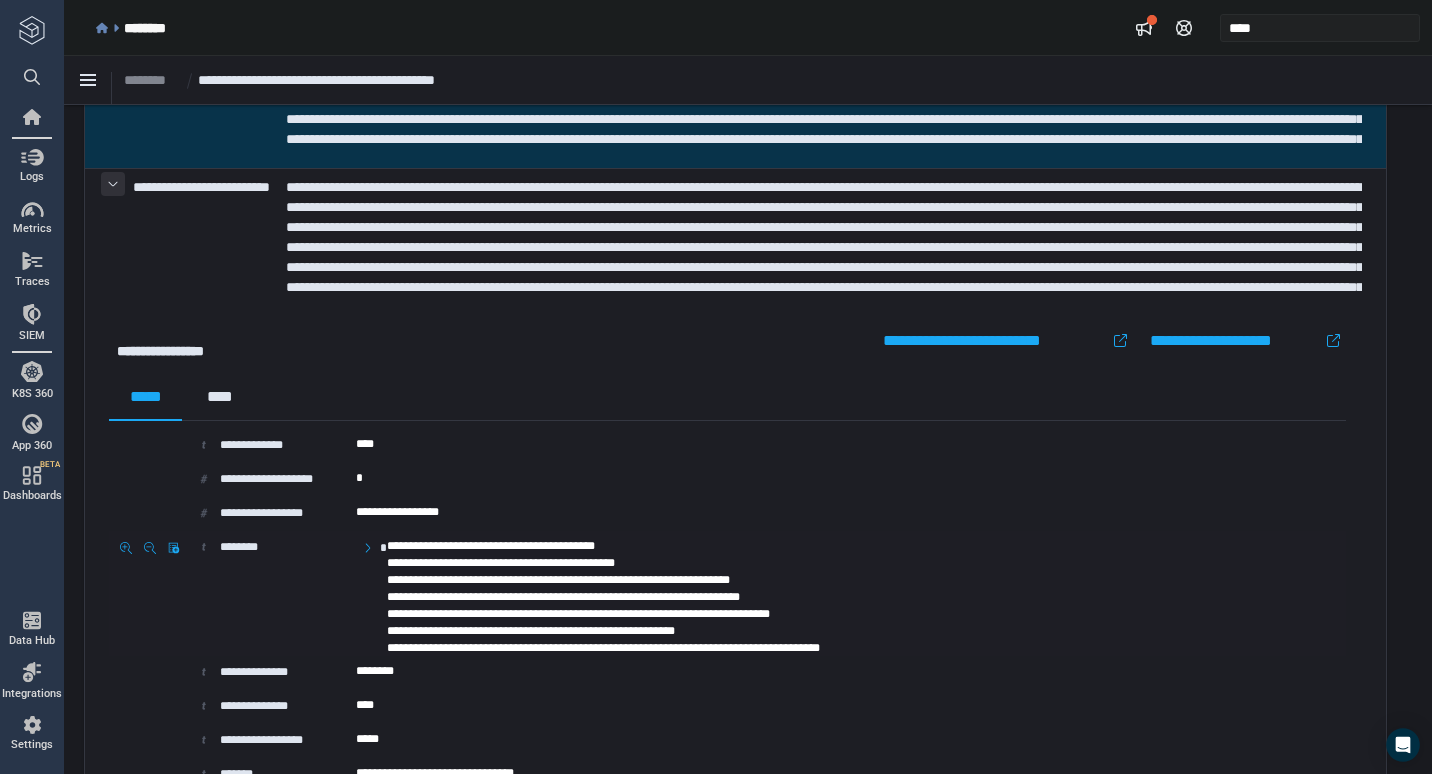 scroll, scrollTop: 722, scrollLeft: 0, axis: vertical 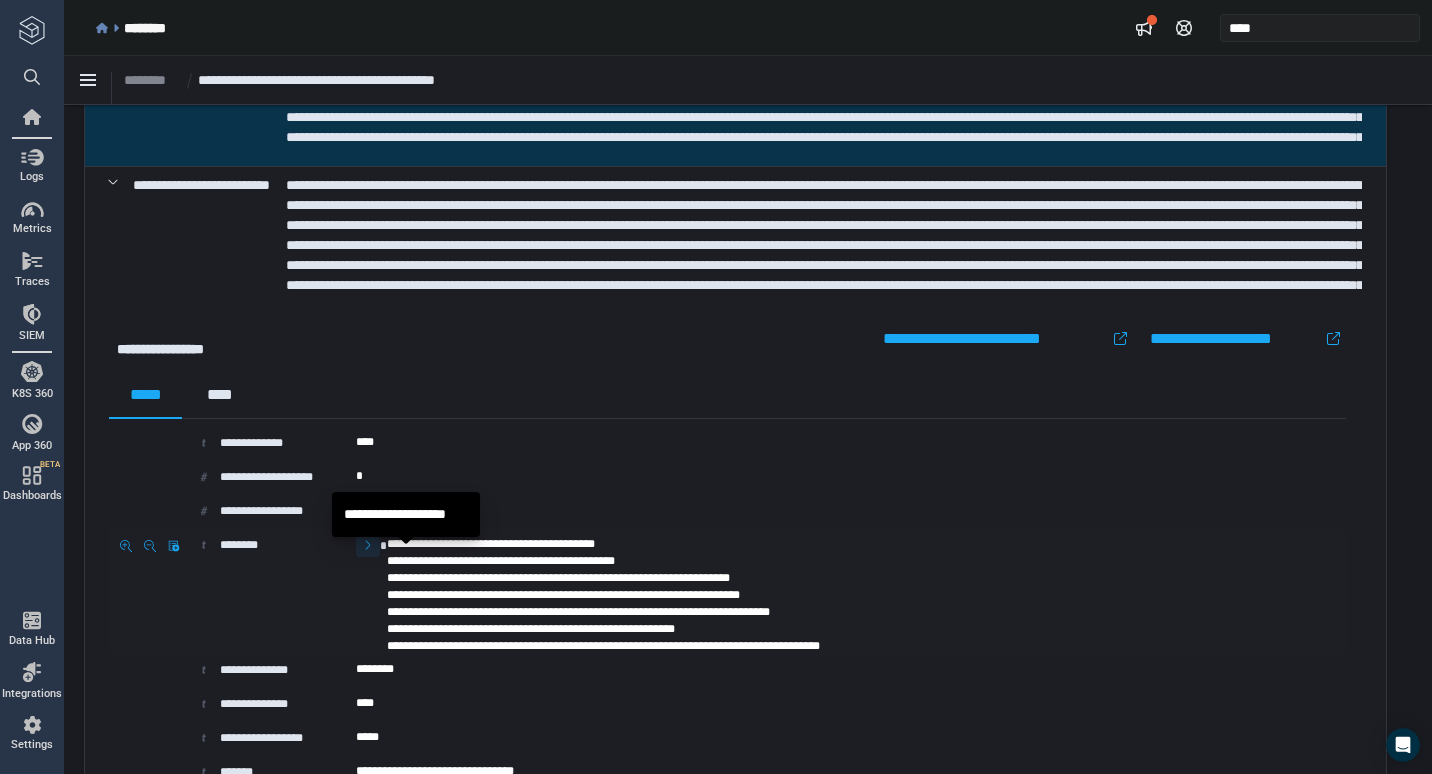 click at bounding box center [368, 545] 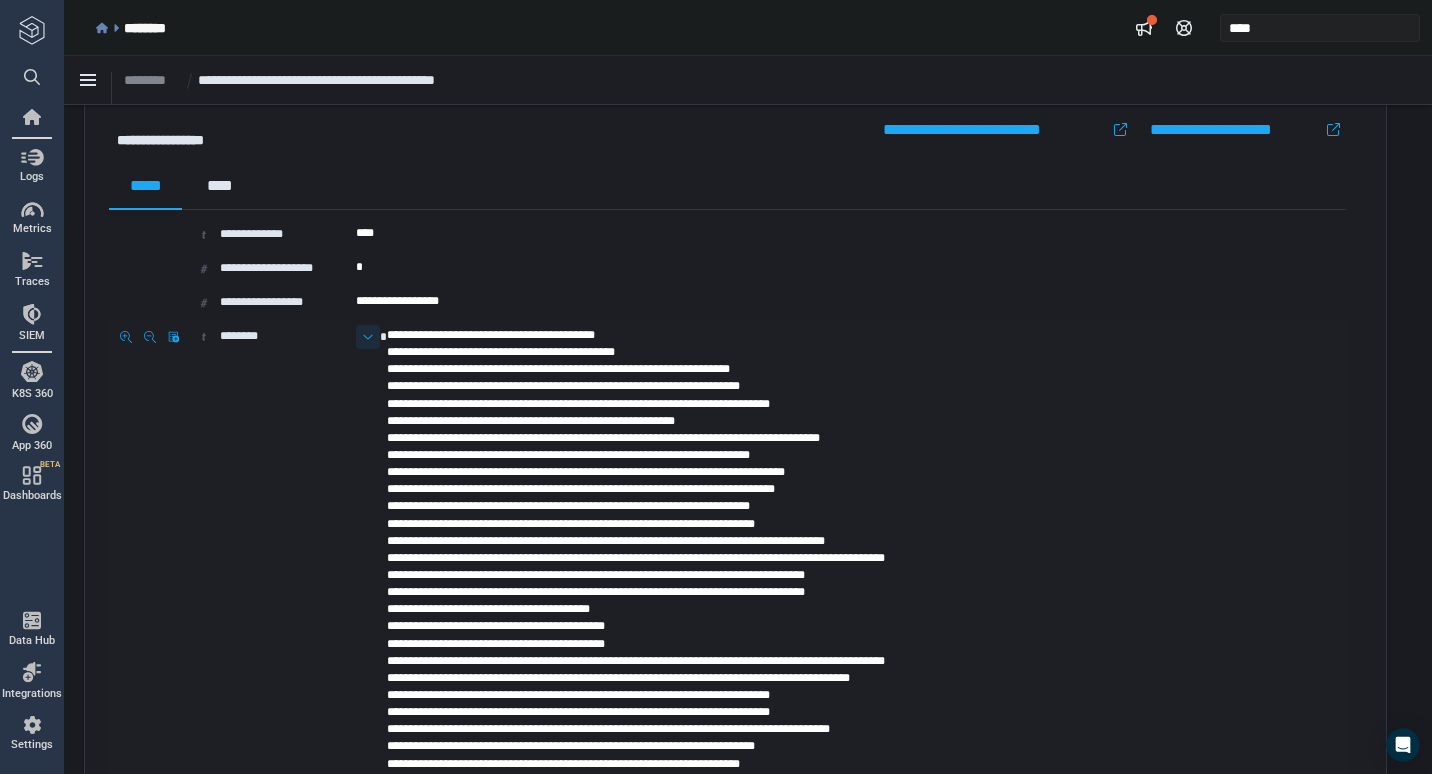 scroll, scrollTop: 919, scrollLeft: 0, axis: vertical 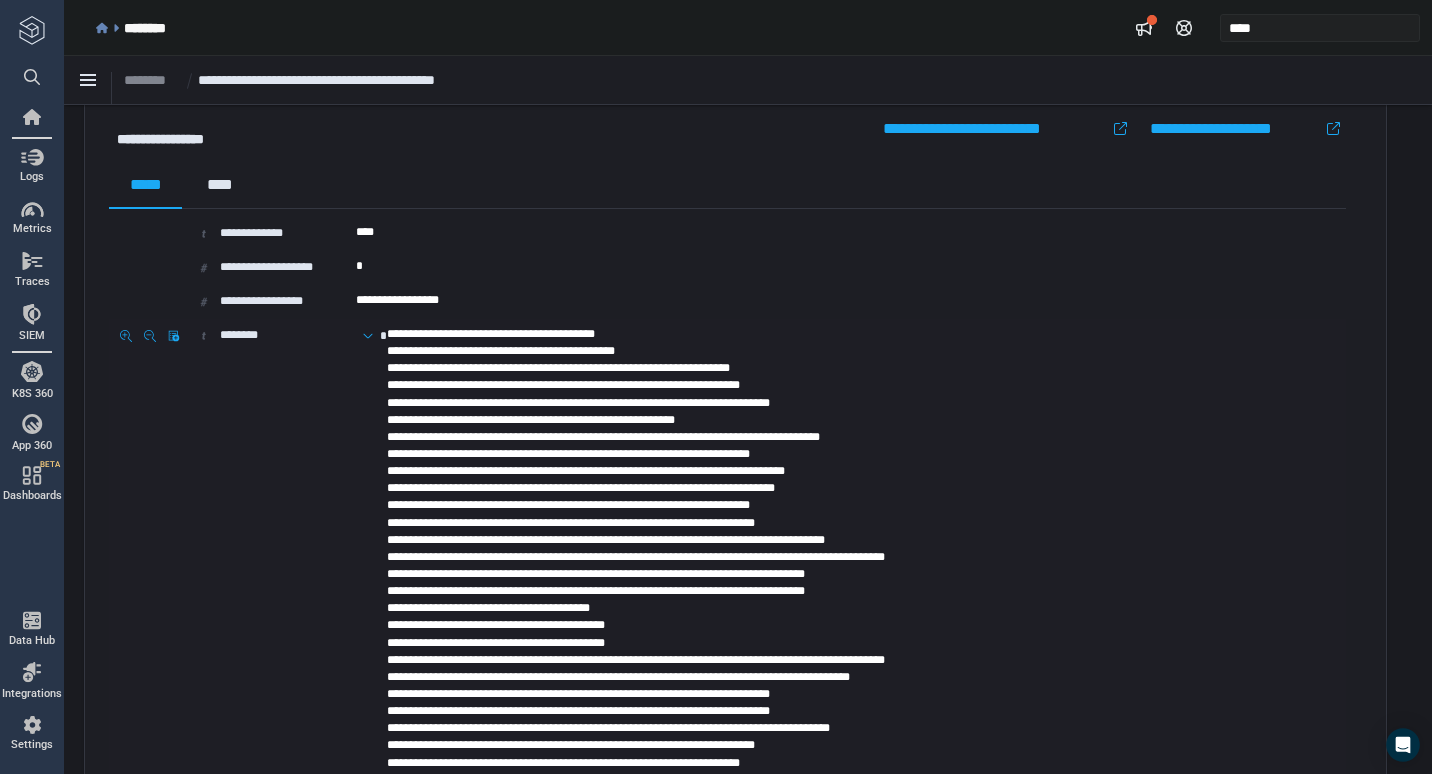 click at bounding box center [835, 710] 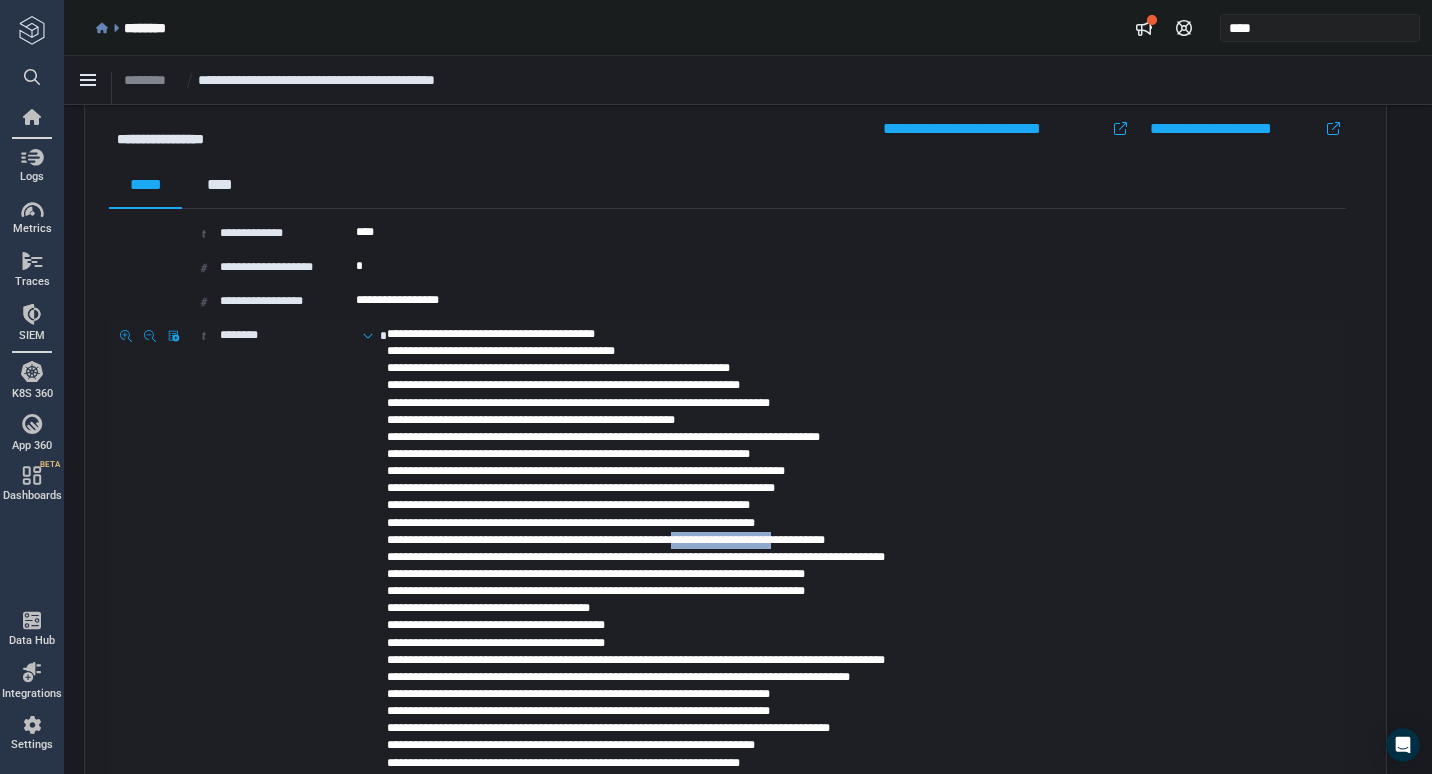click at bounding box center (835, 710) 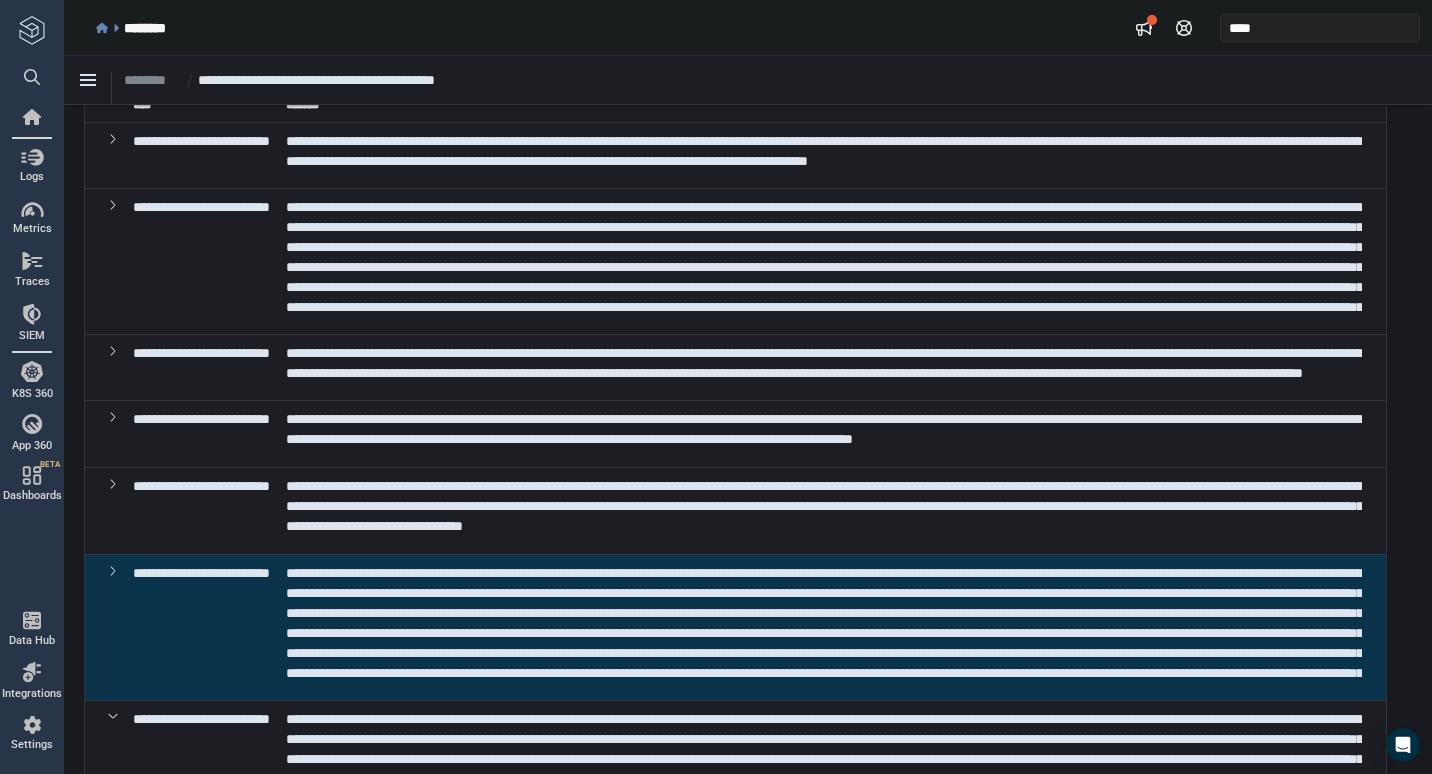 scroll, scrollTop: 0, scrollLeft: 0, axis: both 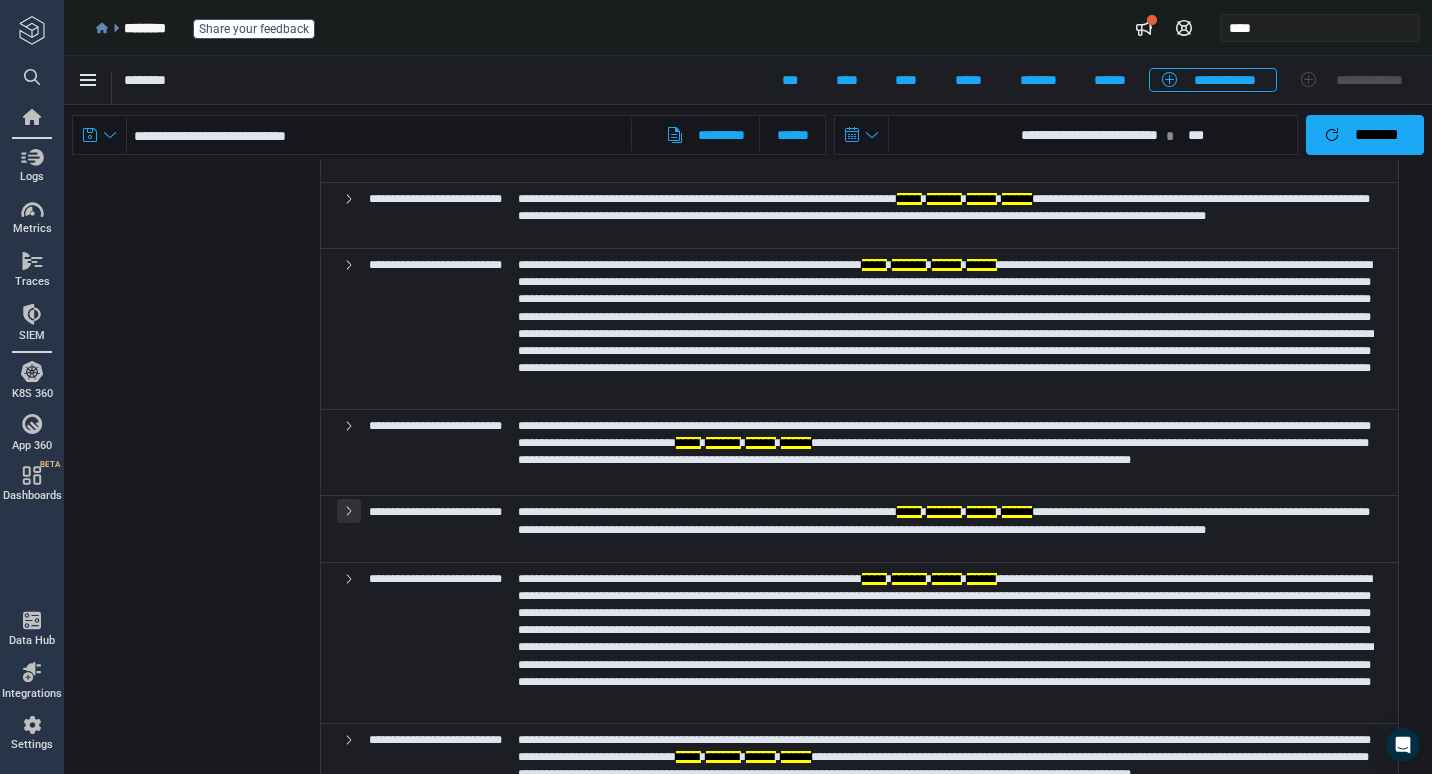 click 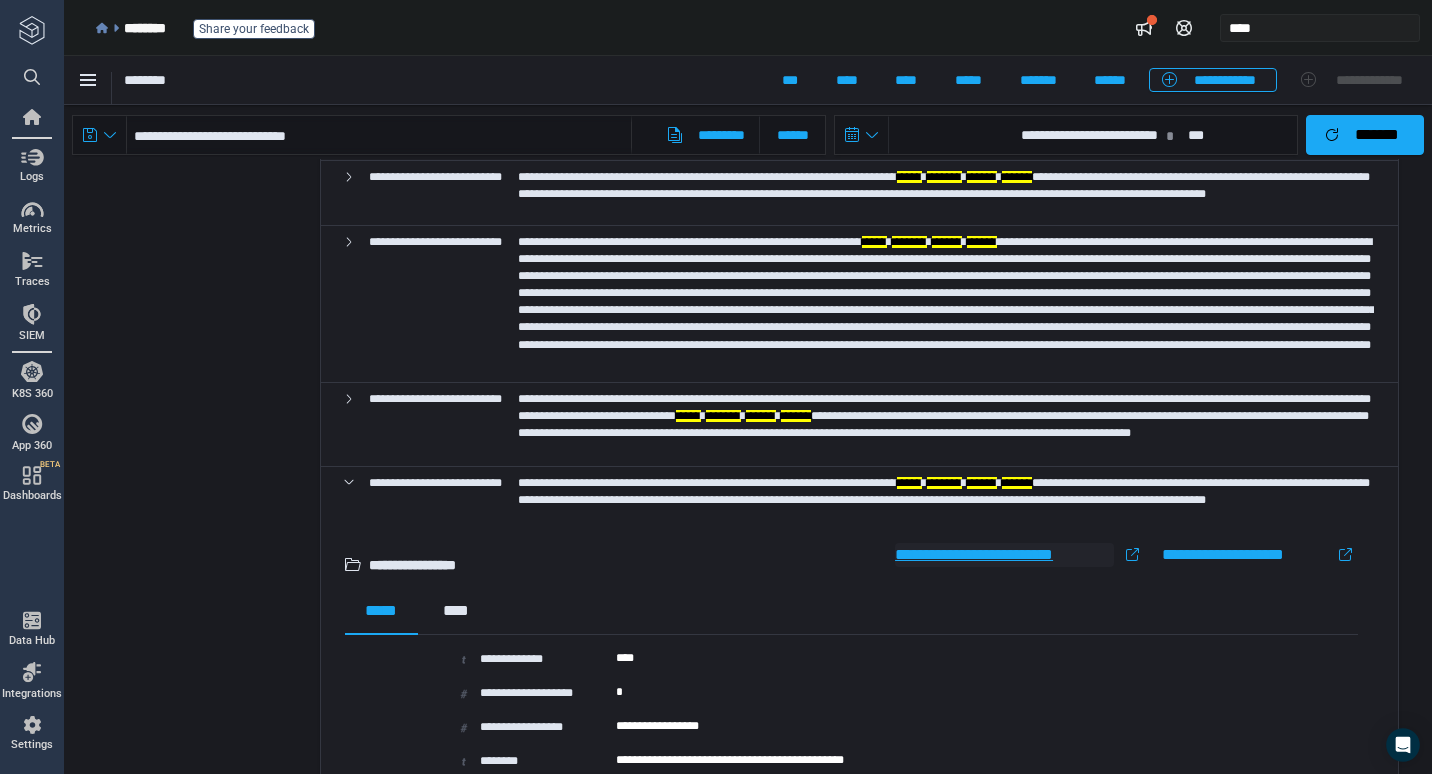 click on "**********" at bounding box center (1004, 555) 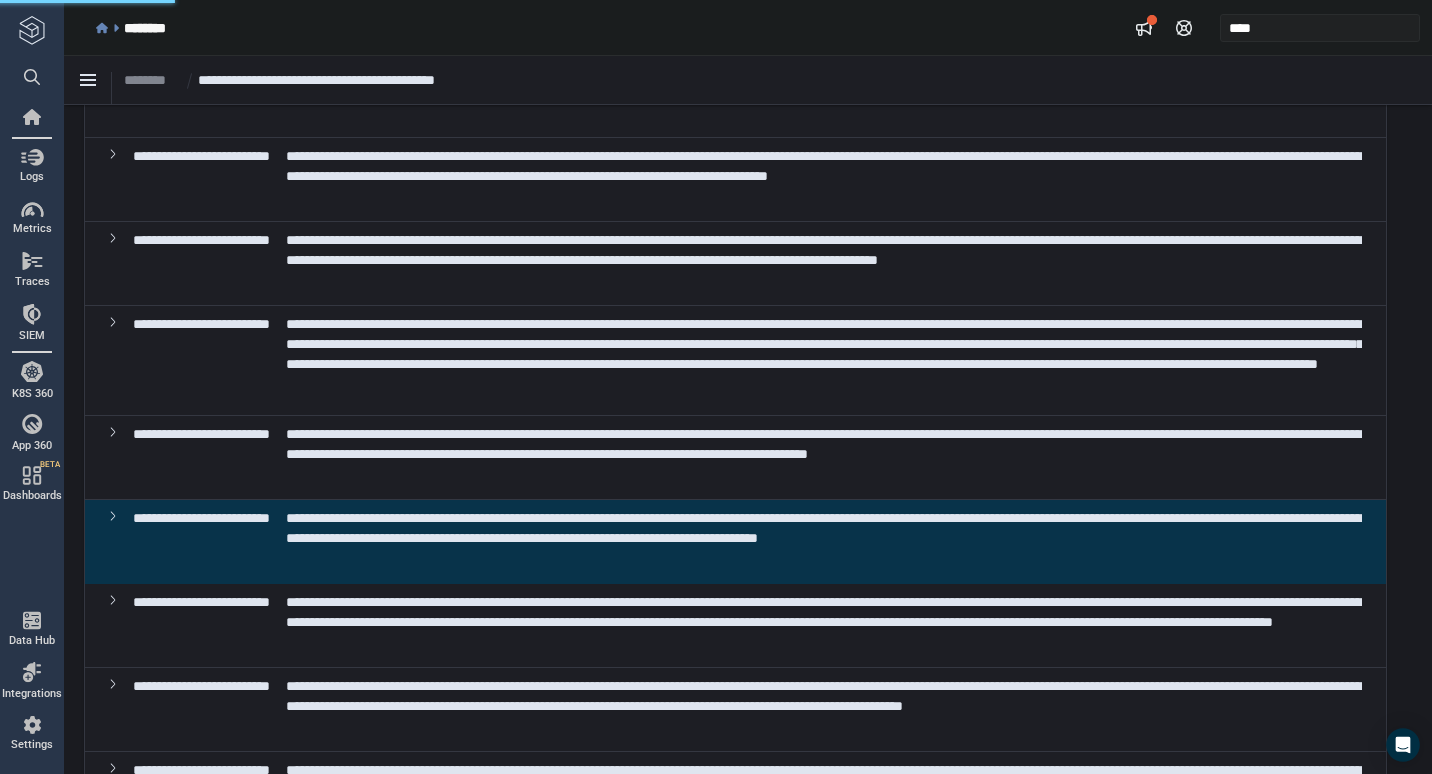 scroll, scrollTop: 0, scrollLeft: 0, axis: both 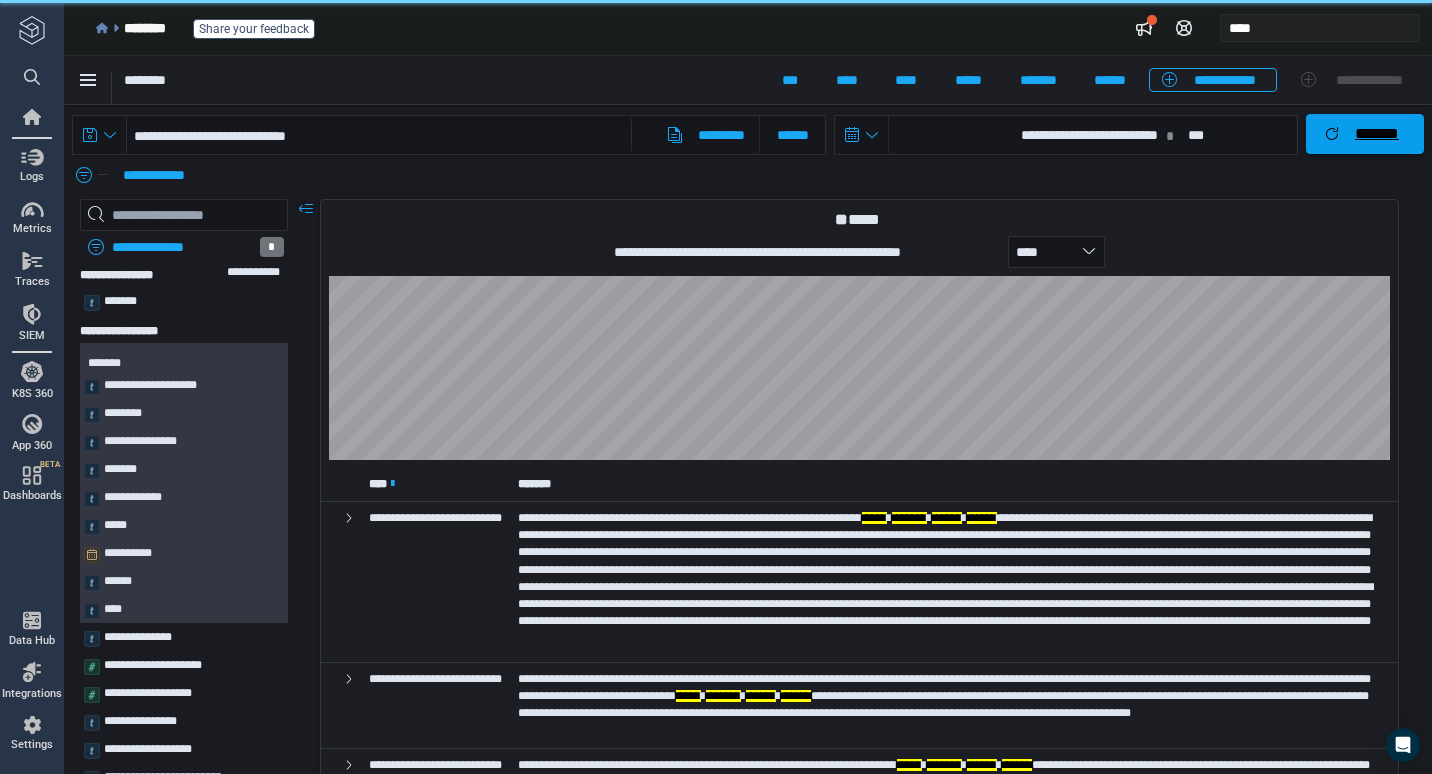 click on "*******" at bounding box center (1377, 134) 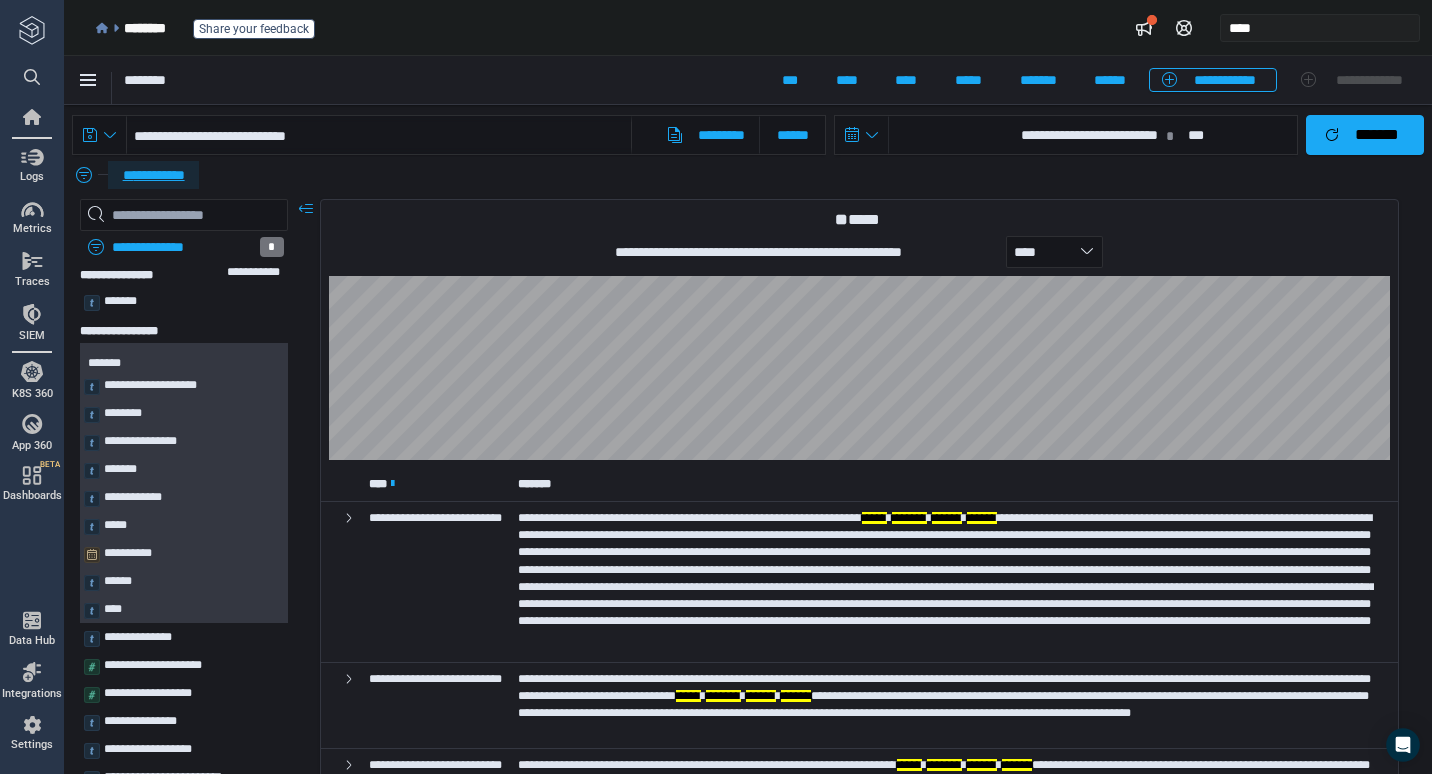 click on "**********" at bounding box center [153, 175] 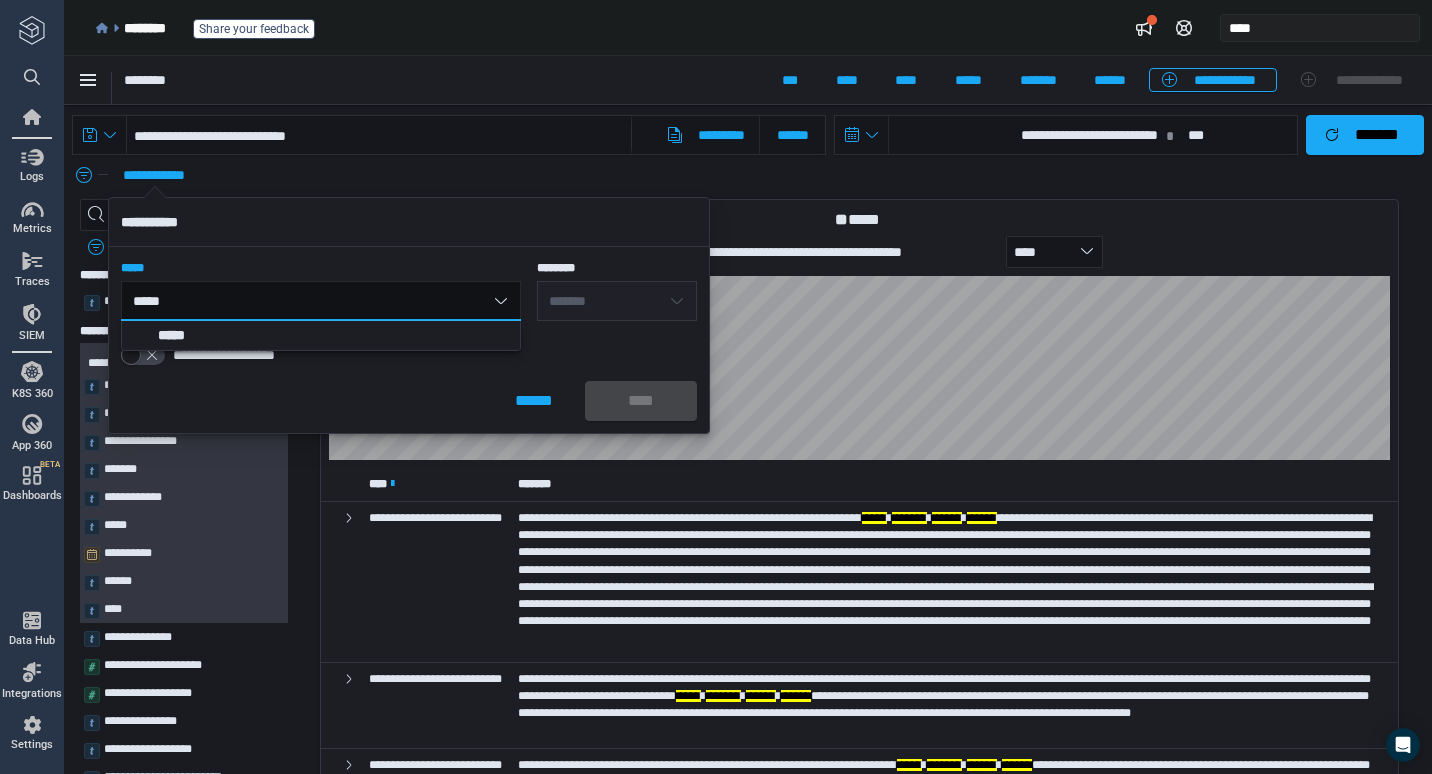type on "*****" 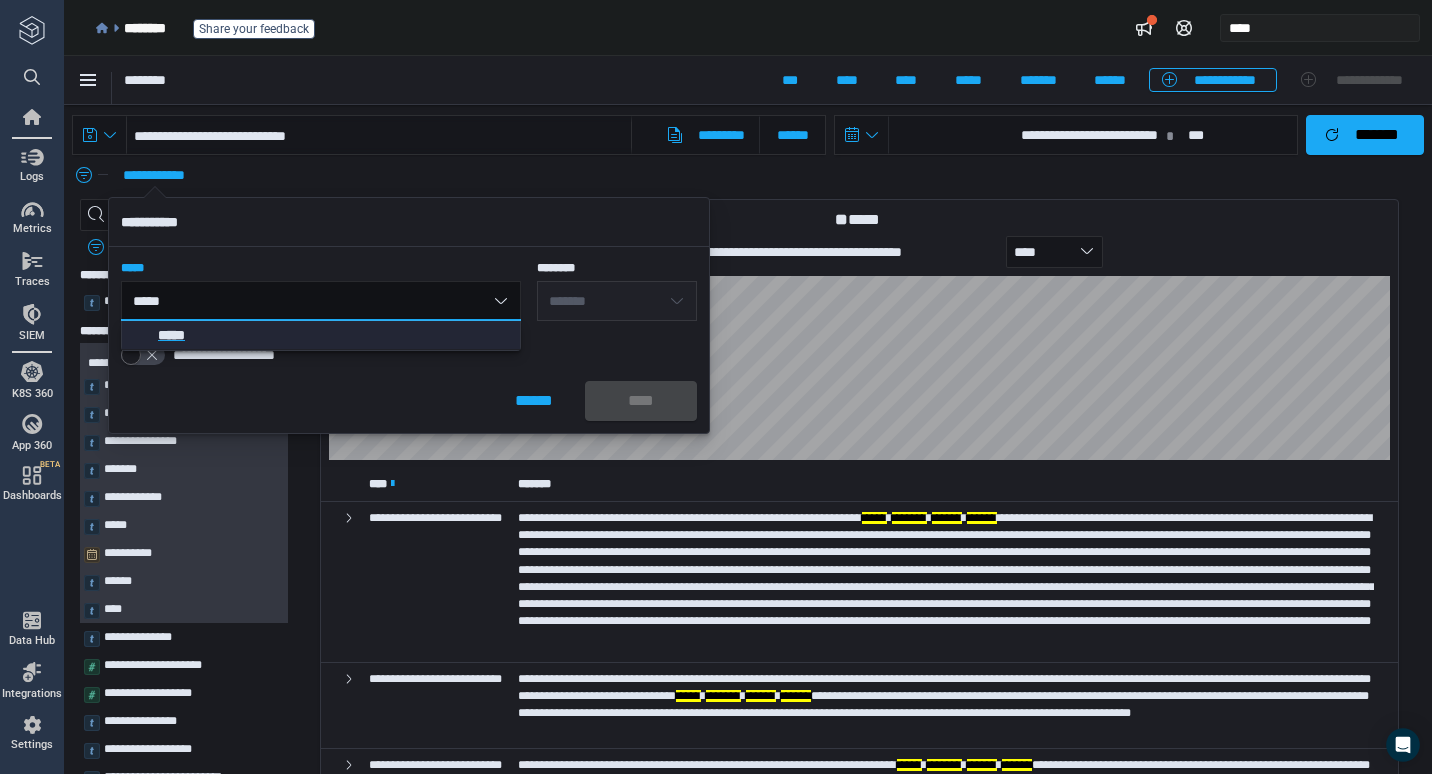 click on "*****" 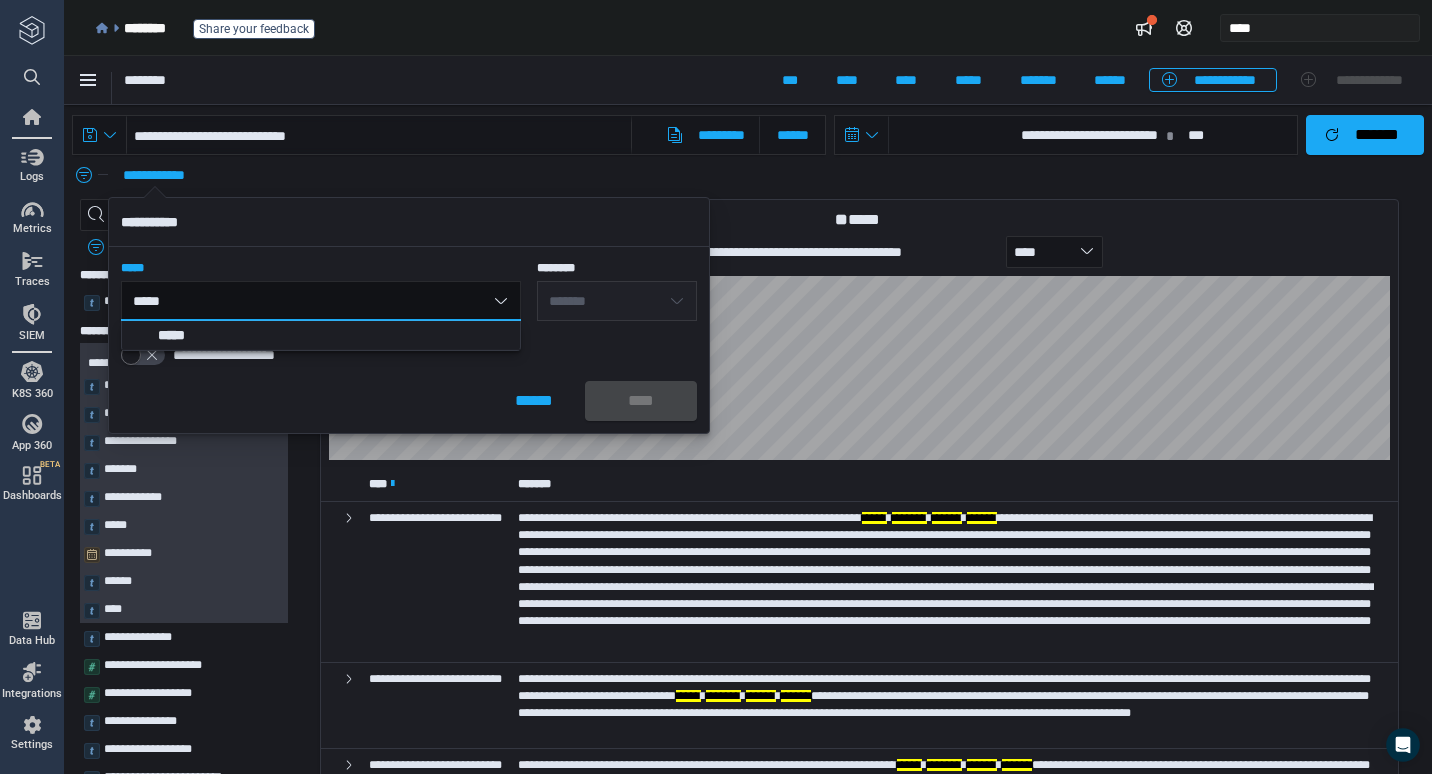 type 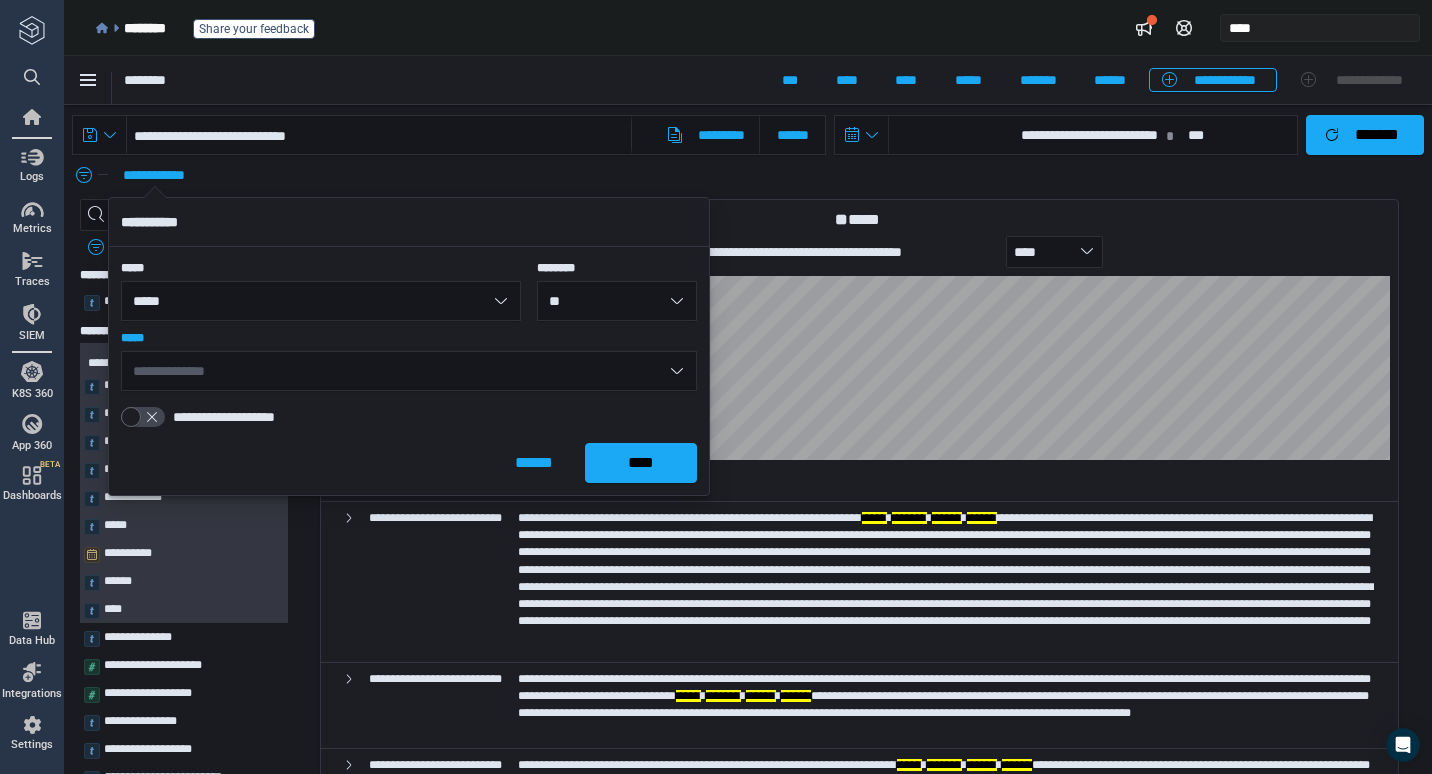 click on "**********" at bounding box center (409, 371) 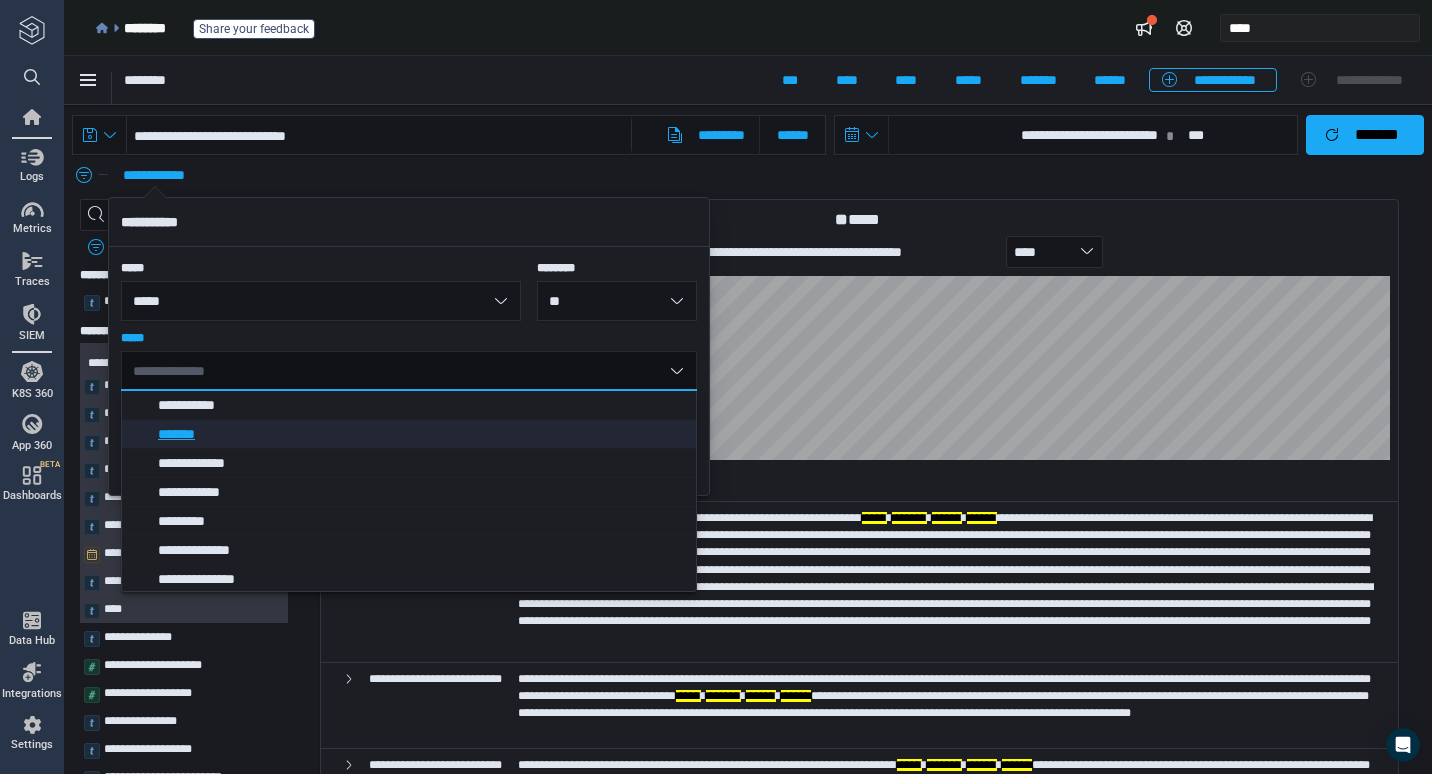 click on "*******" at bounding box center (414, 434) 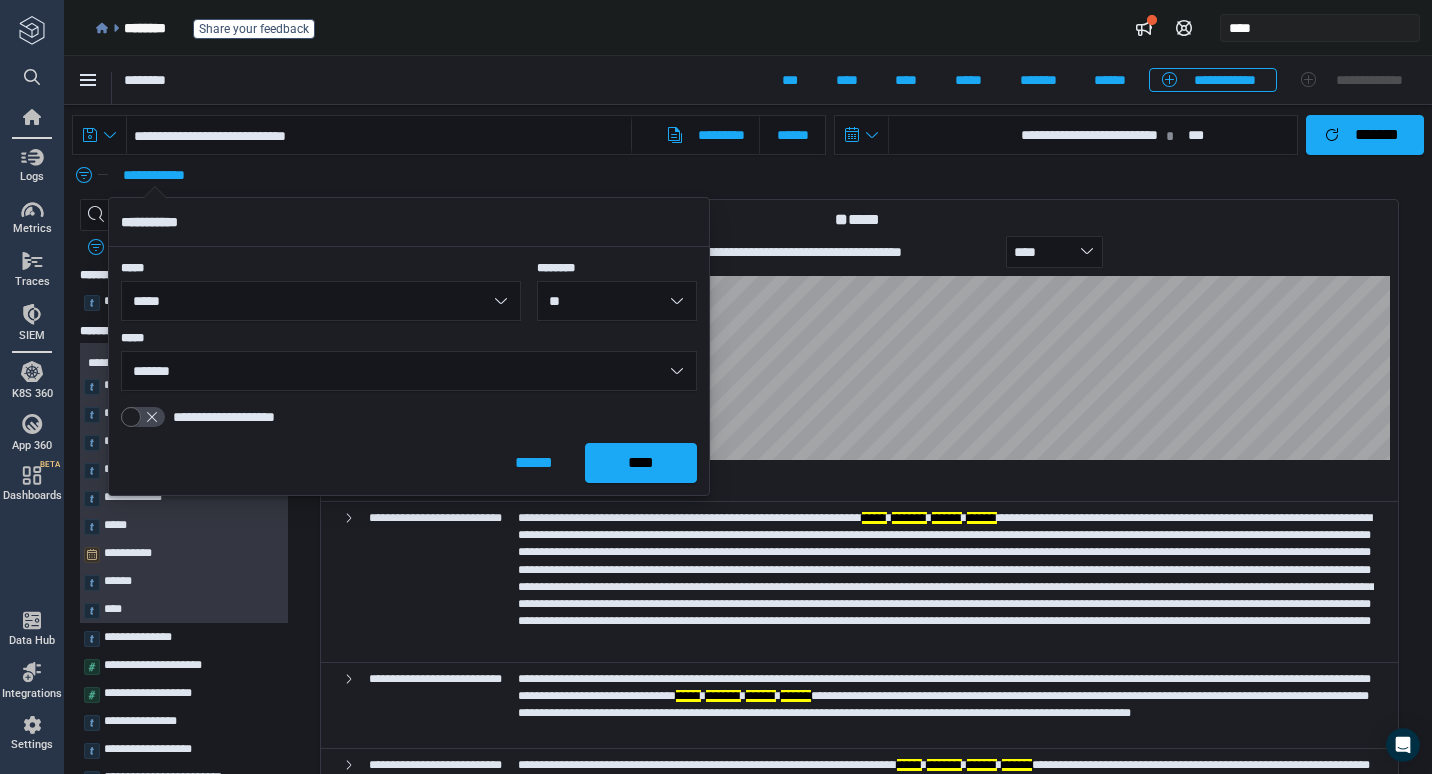 click on "**** ******" 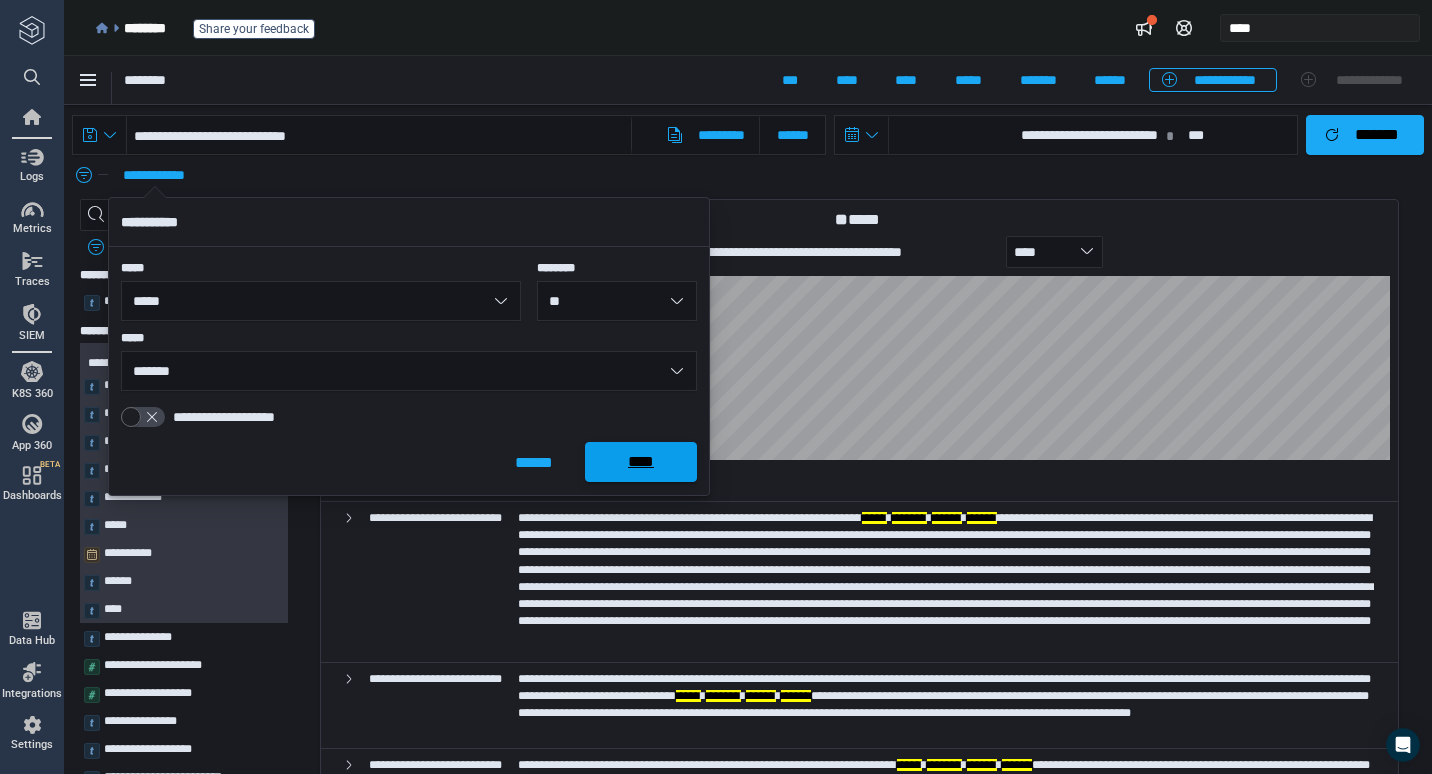 click on "****" at bounding box center (641, 462) 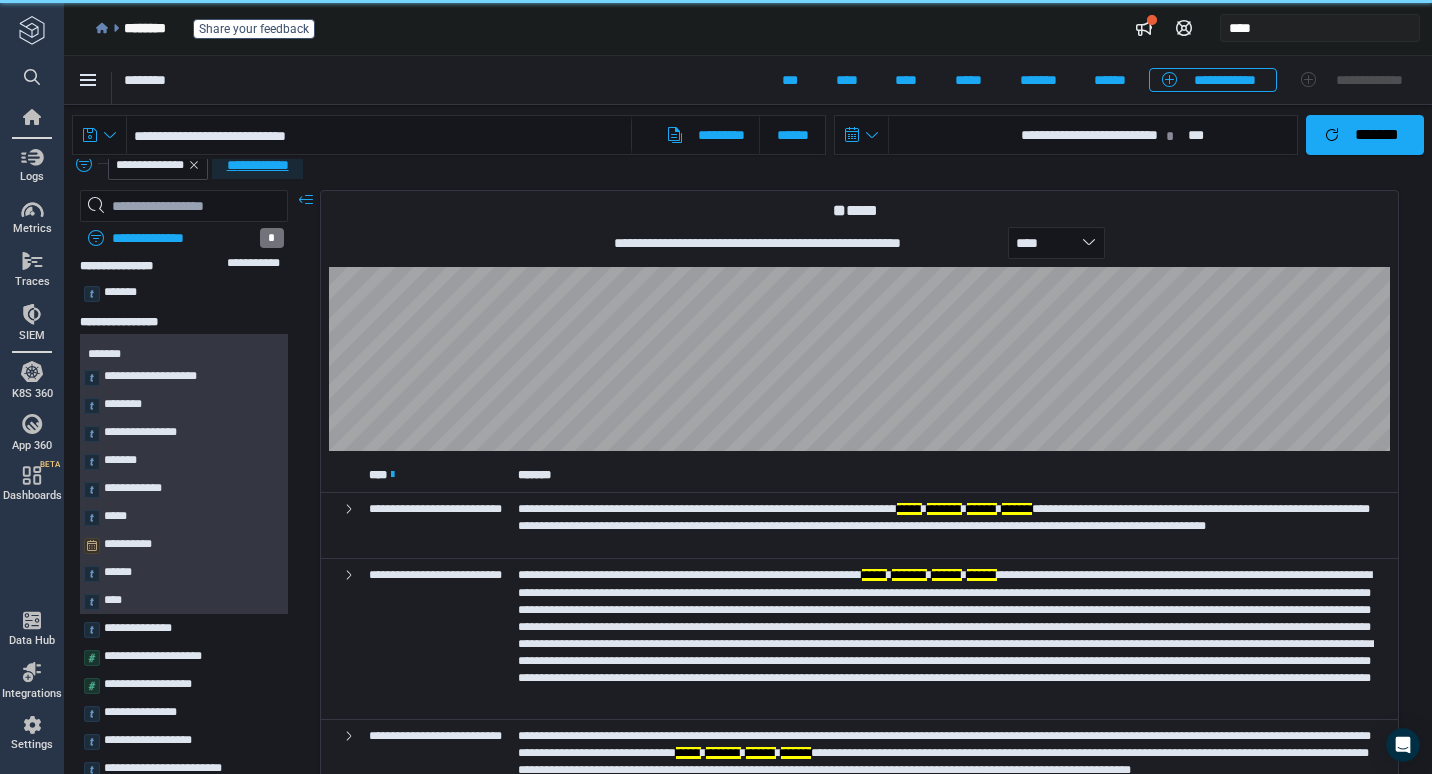 scroll, scrollTop: 12, scrollLeft: 0, axis: vertical 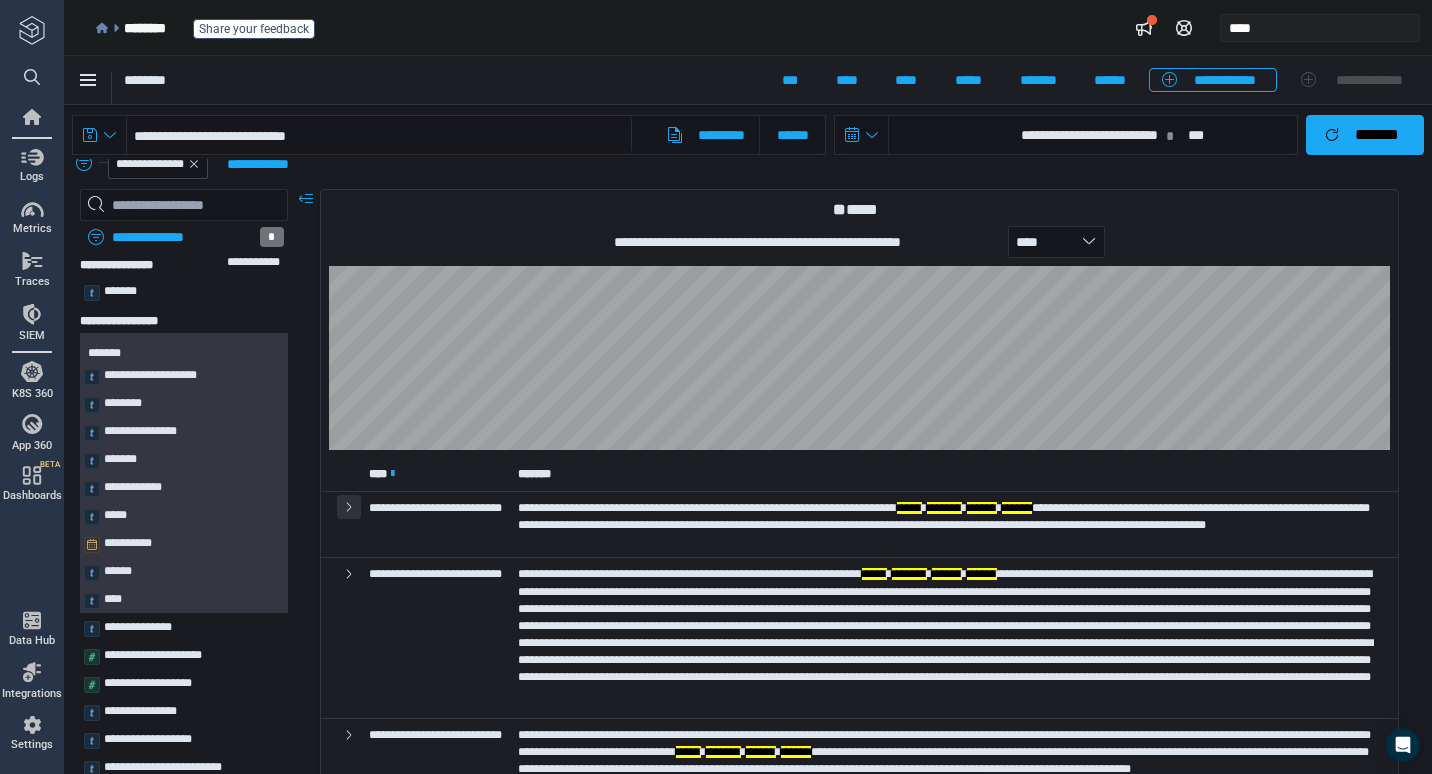 click 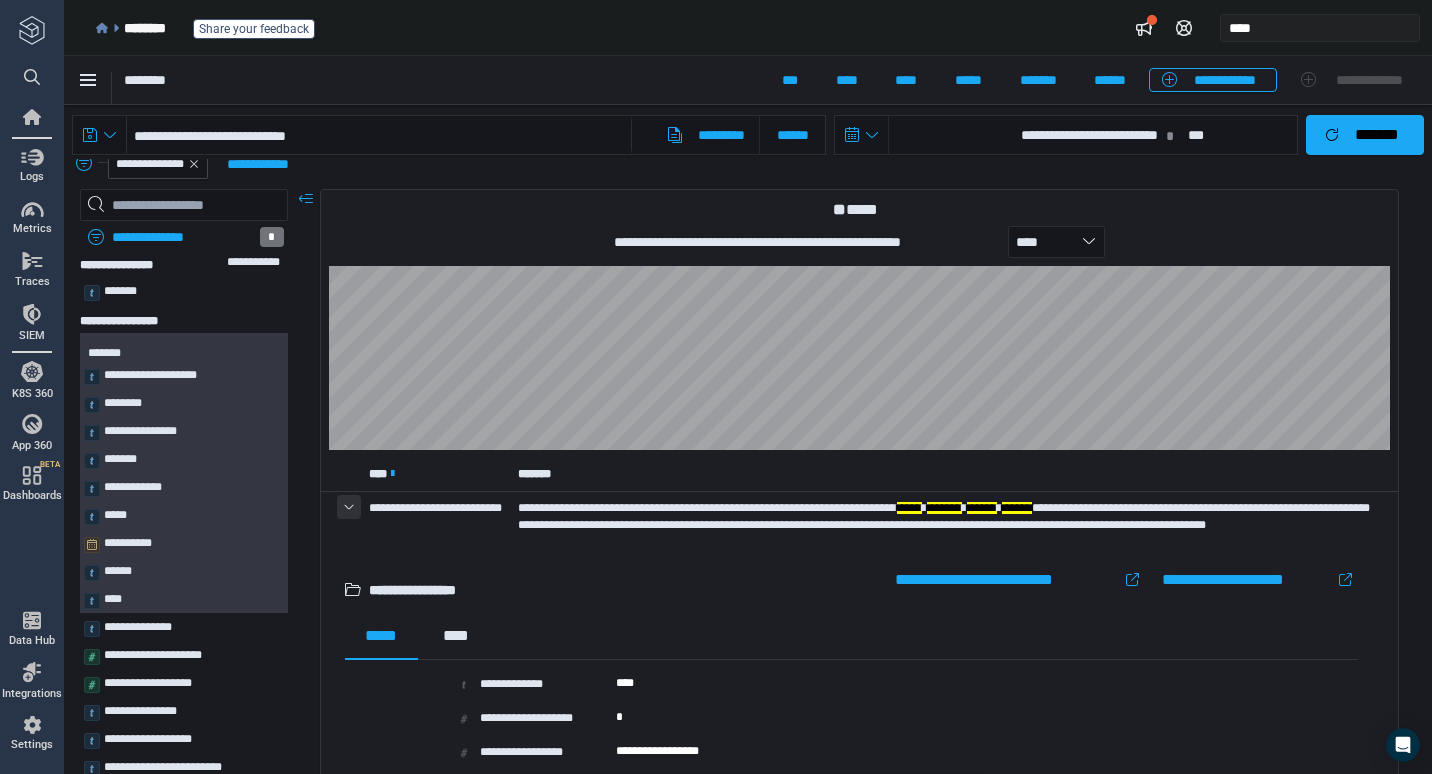 type 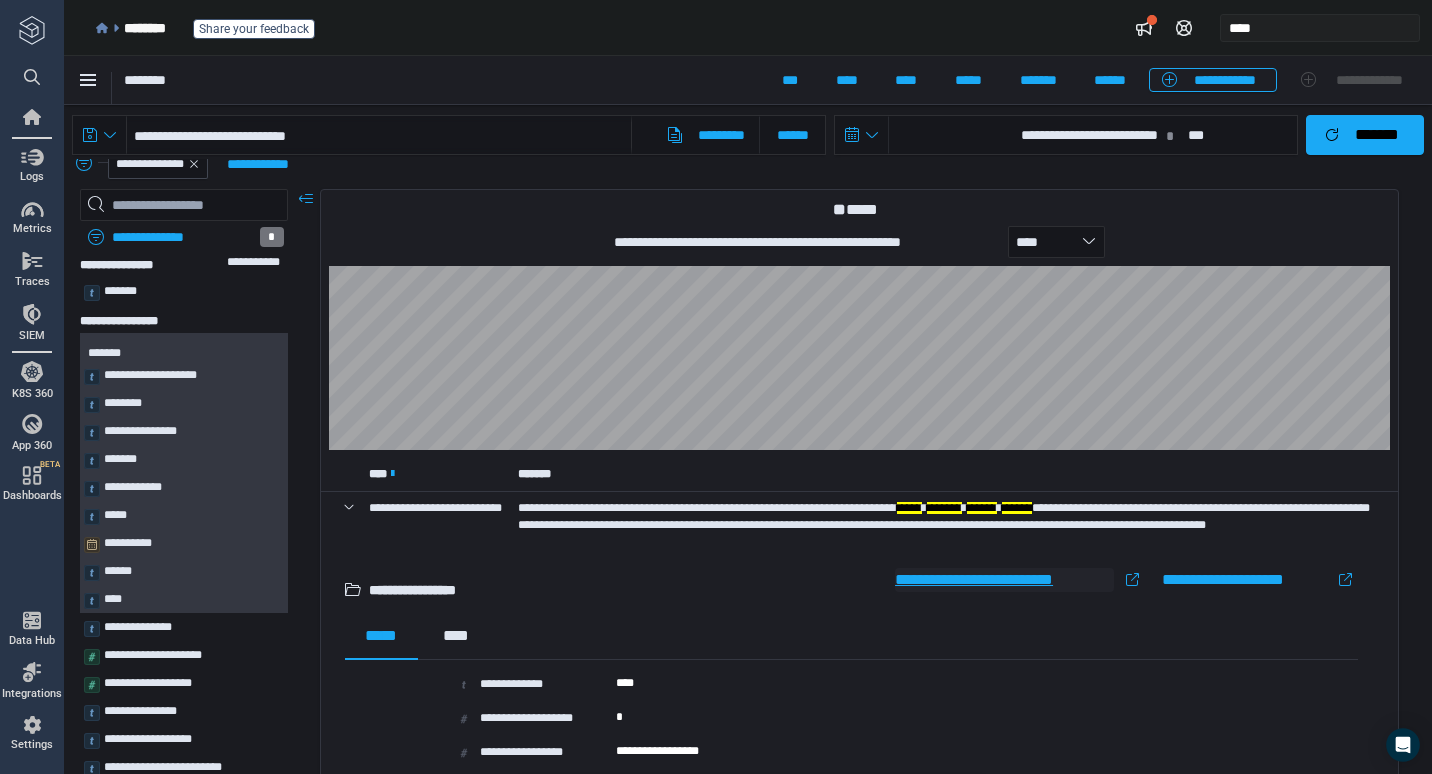 click on "**********" at bounding box center [1004, 580] 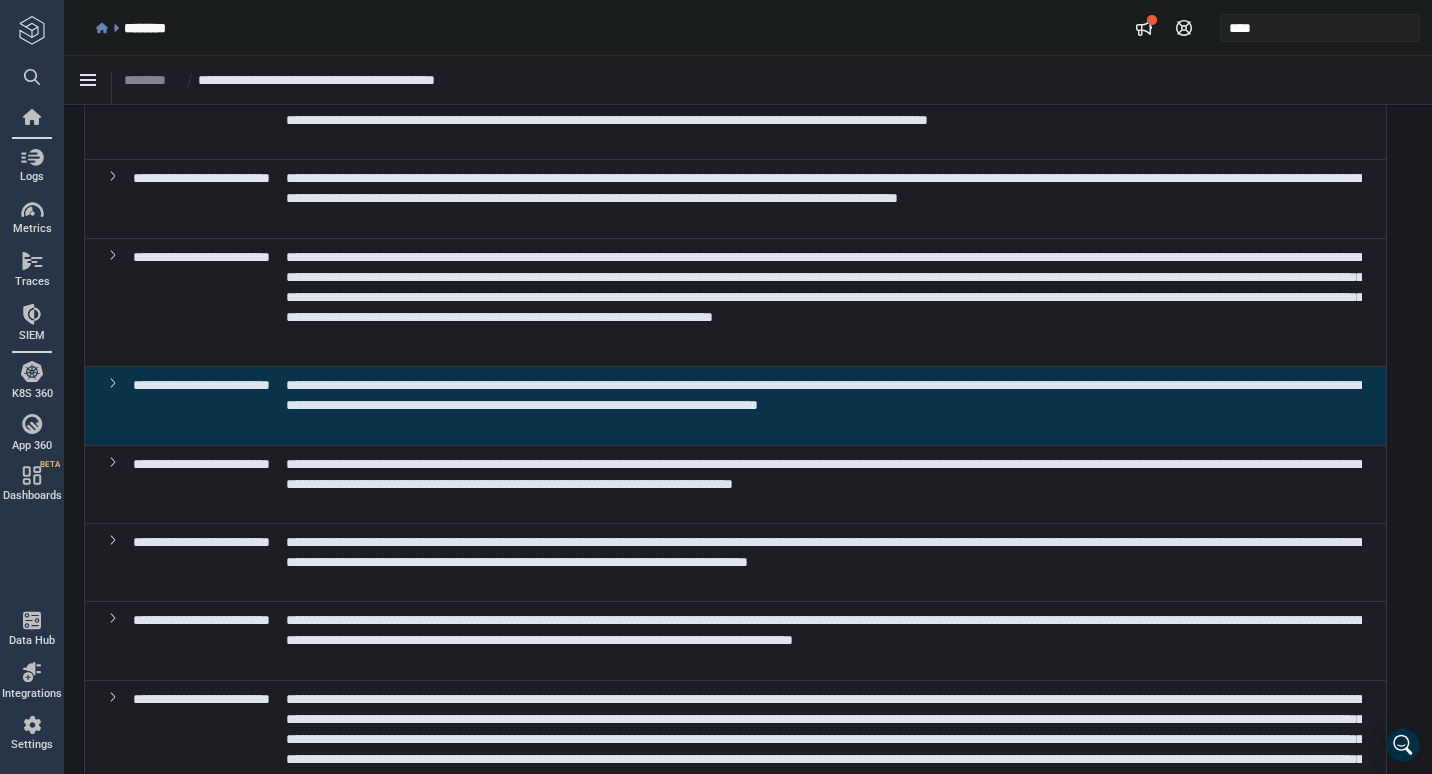 scroll, scrollTop: 382, scrollLeft: 0, axis: vertical 